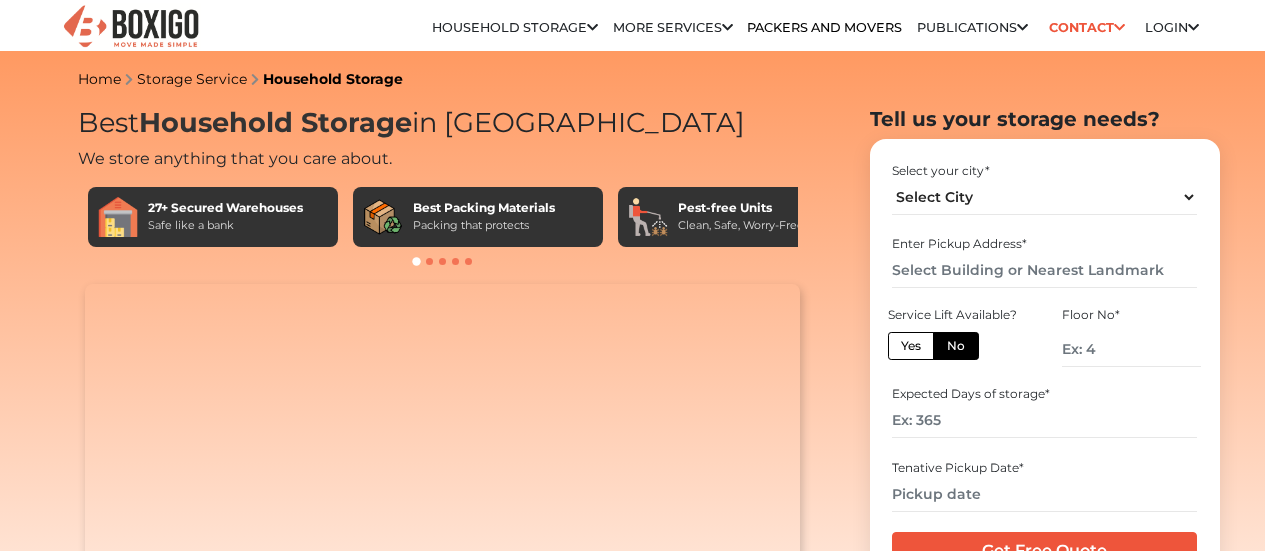 scroll, scrollTop: 0, scrollLeft: 0, axis: both 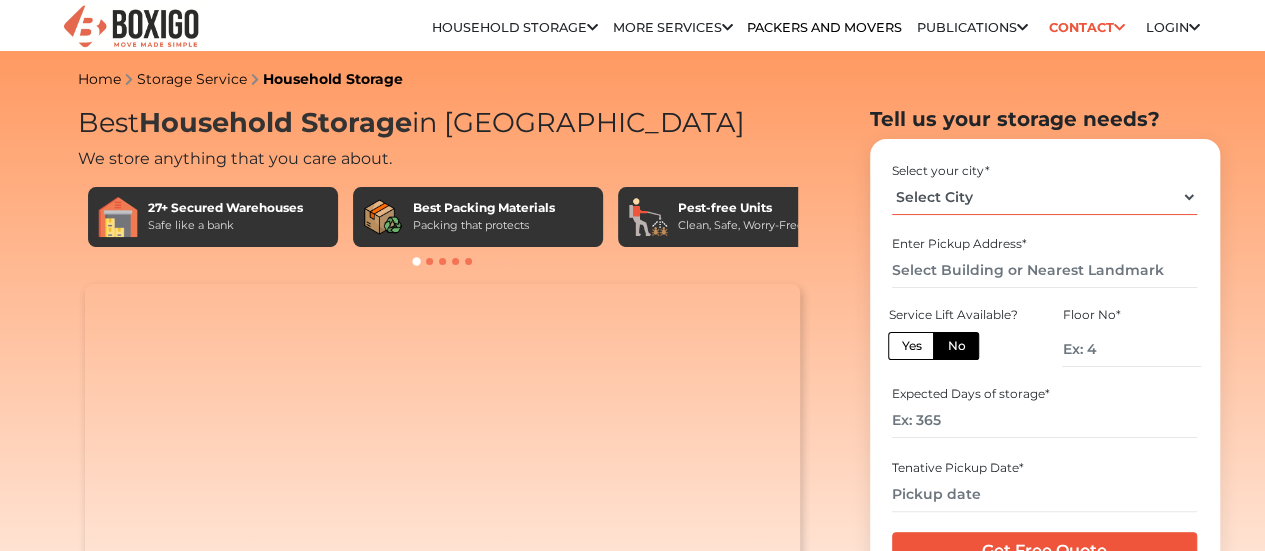 click on "Select City
Bangalore
Bengaluru
Bhopal
Bhubaneswar
Chennai
Coimbatore
Cuttack
Delhi Gulbarga Gurugram Guwahati Kochi" at bounding box center [1044, 197] 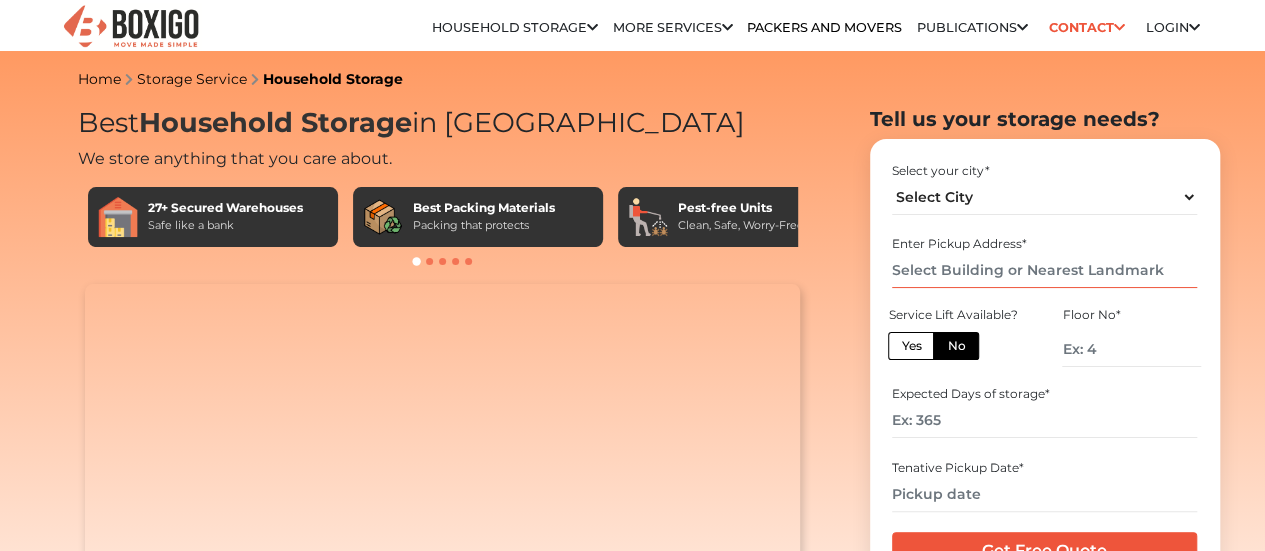 click at bounding box center (1044, 270) 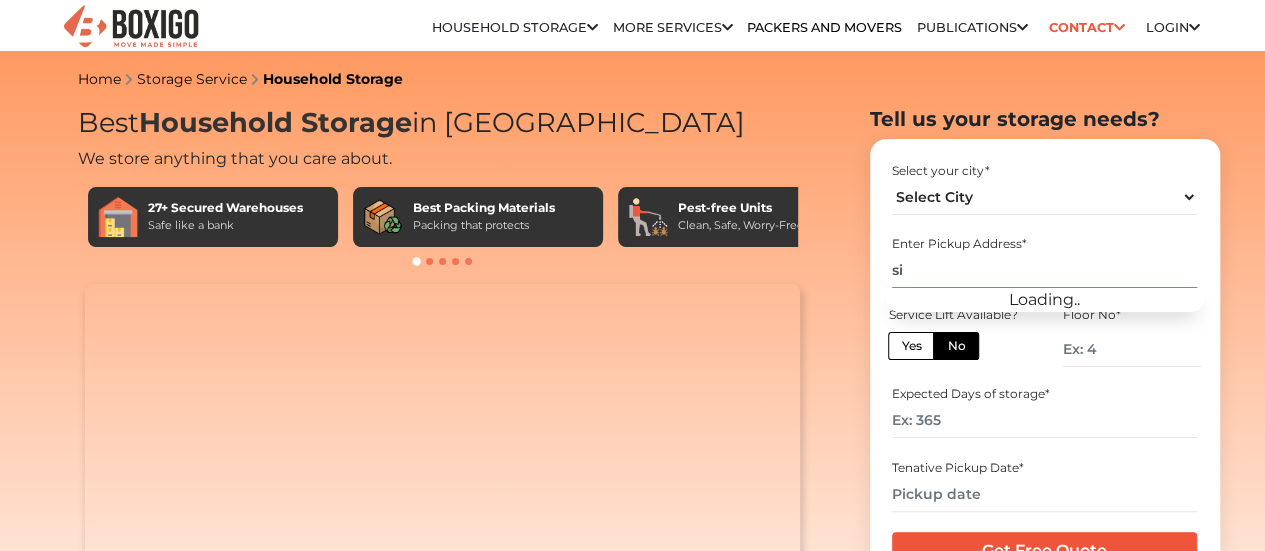 type on "s" 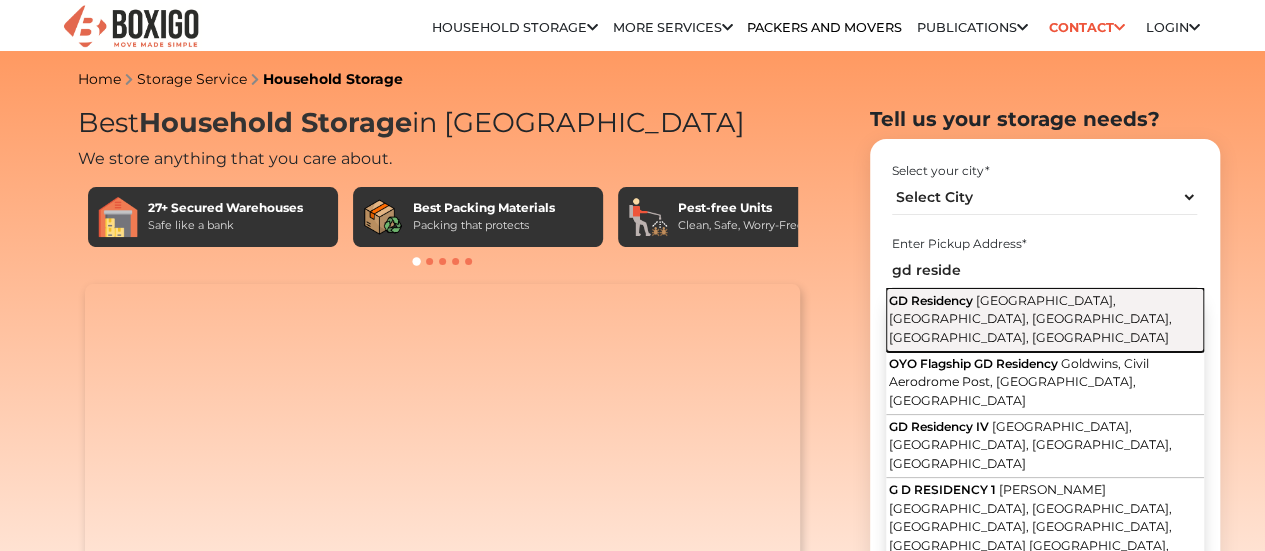 click on "GD Residency
Silicon Town, Rayasandra, Doddanagamangala Village, Bengaluru, Karnataka" at bounding box center [1045, 319] 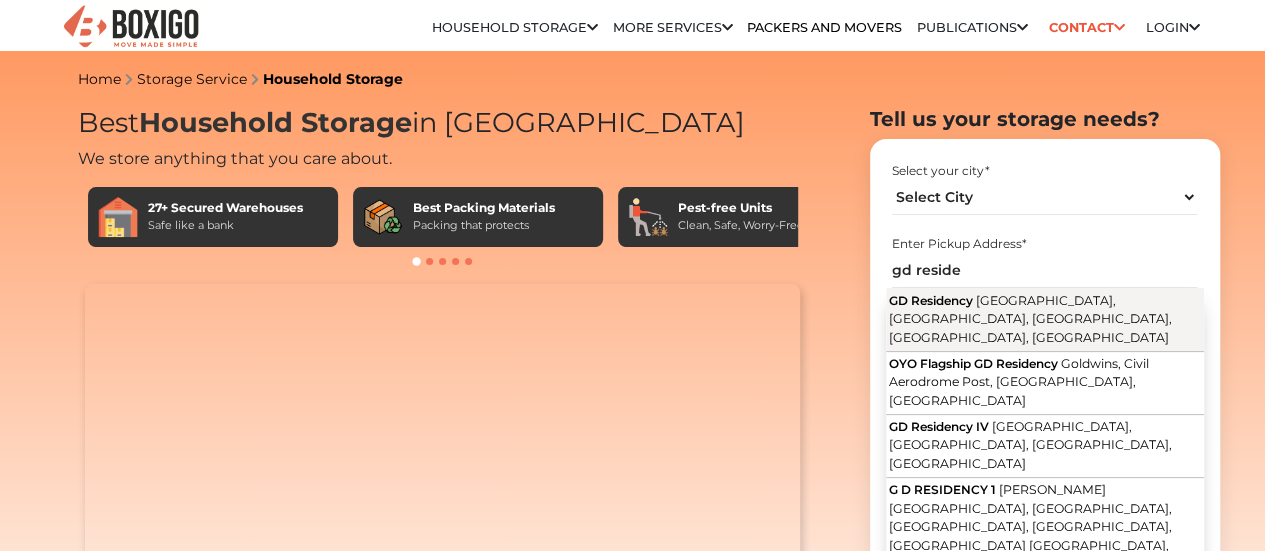 type on "GD Residency, [GEOGRAPHIC_DATA], [GEOGRAPHIC_DATA], [GEOGRAPHIC_DATA], [GEOGRAPHIC_DATA], [GEOGRAPHIC_DATA]" 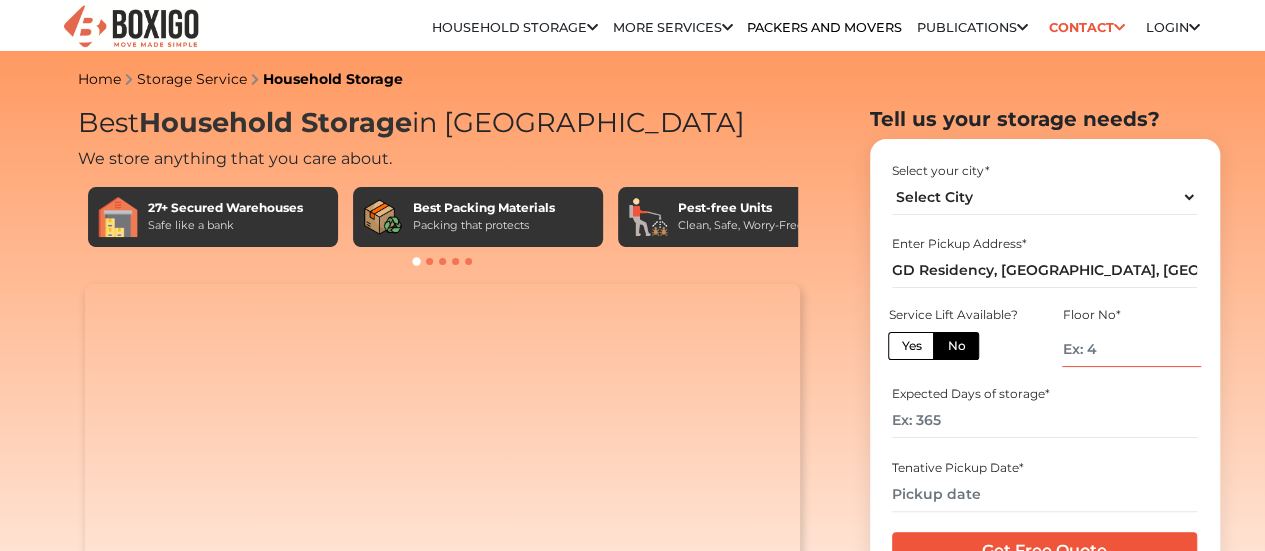 click at bounding box center [1131, 349] 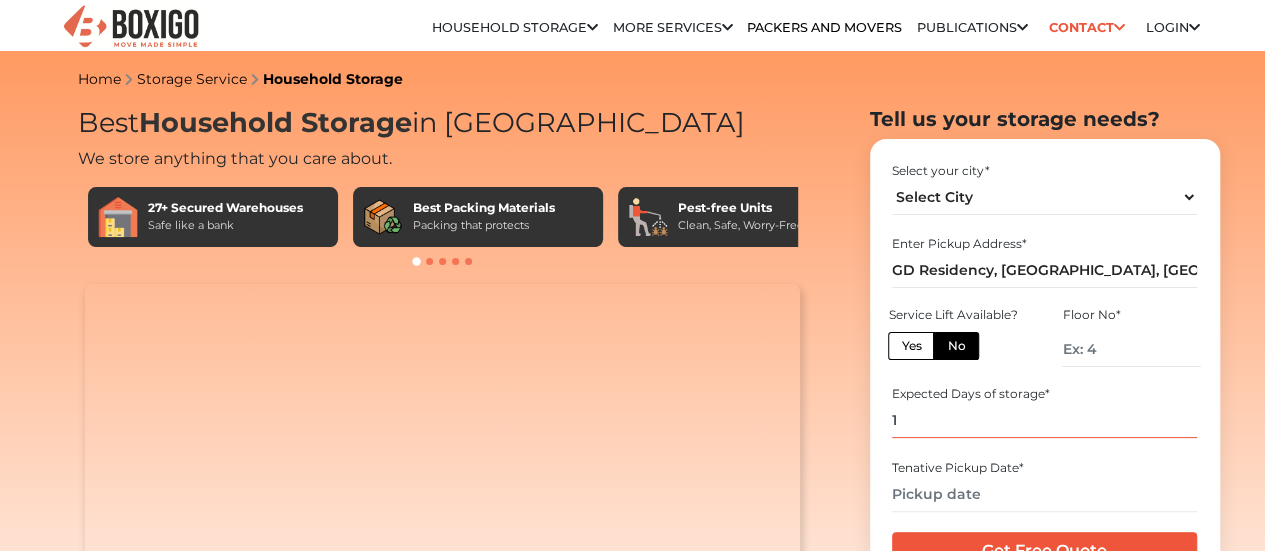 type on "1" 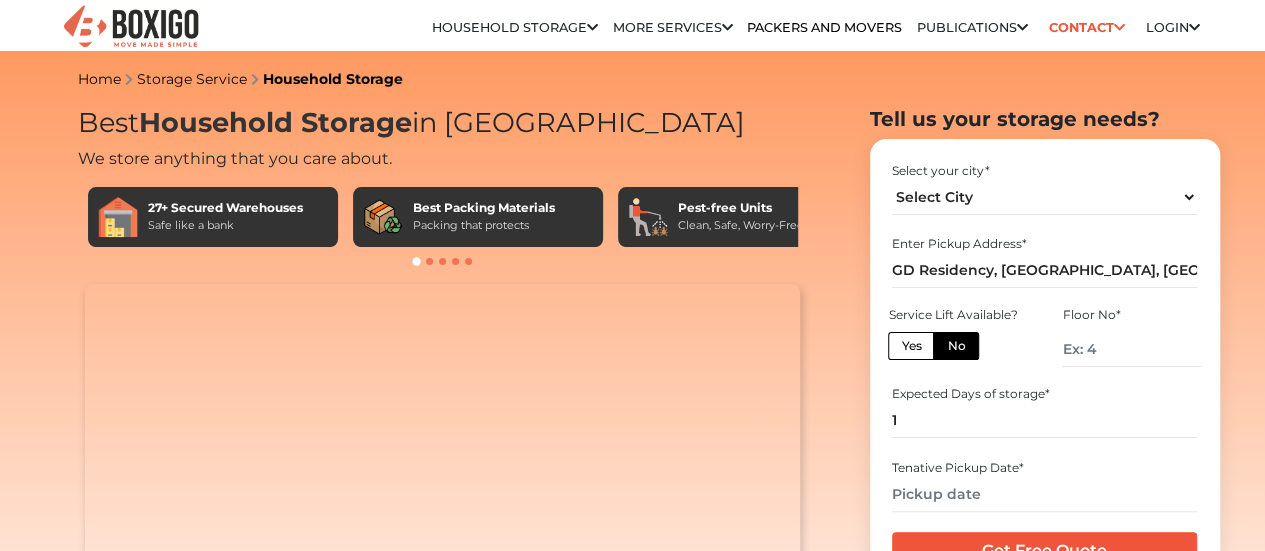 click on "No" at bounding box center [956, 346] 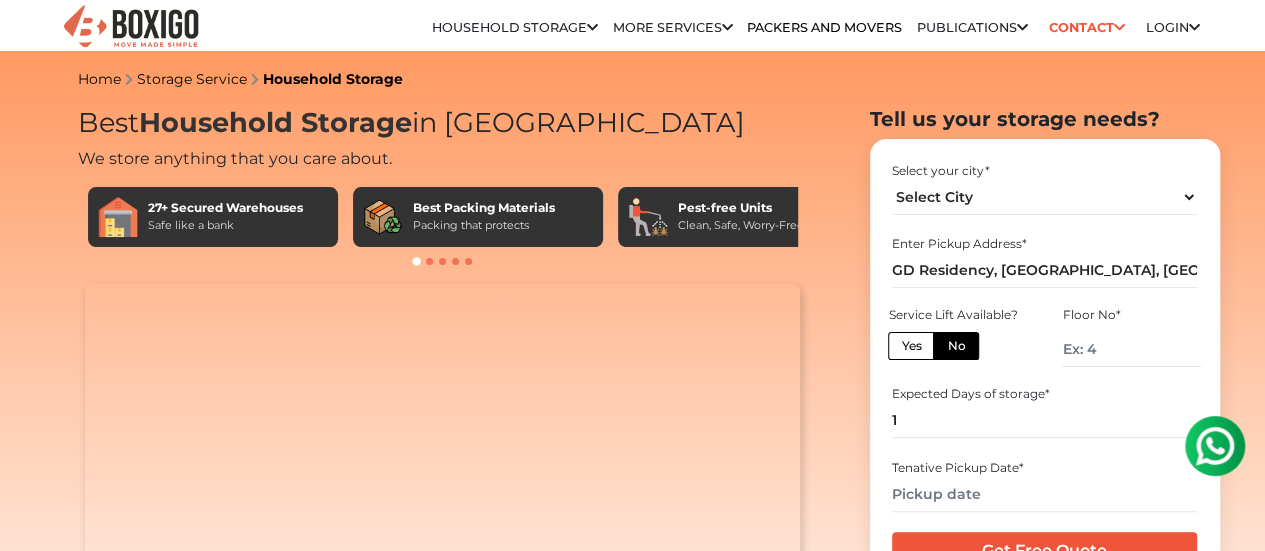 scroll, scrollTop: 0, scrollLeft: 0, axis: both 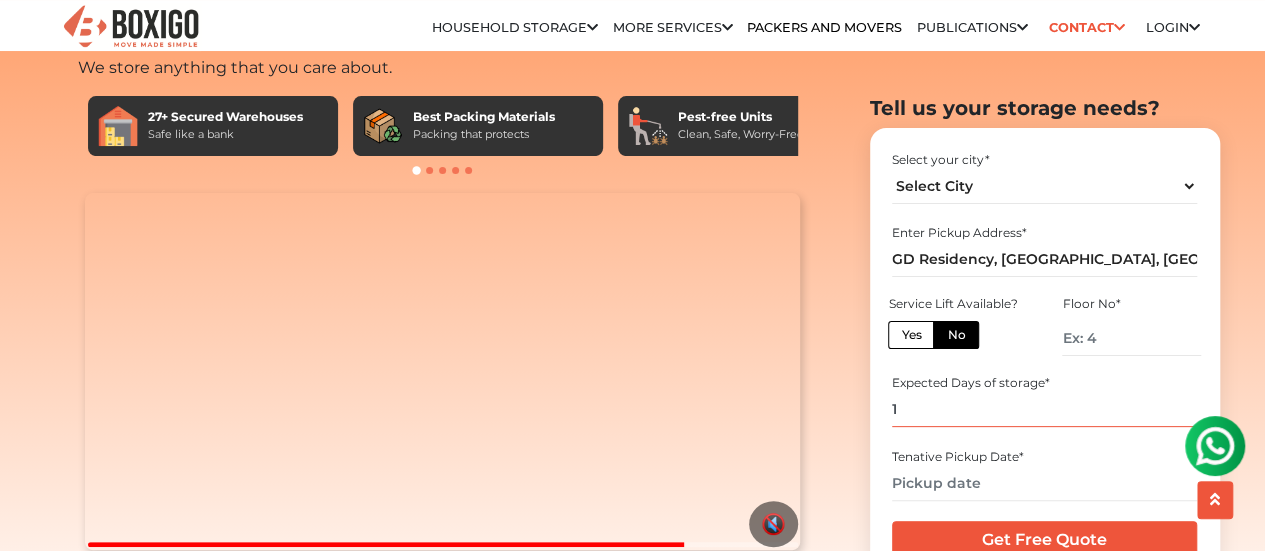 click on "1" at bounding box center [1044, 409] 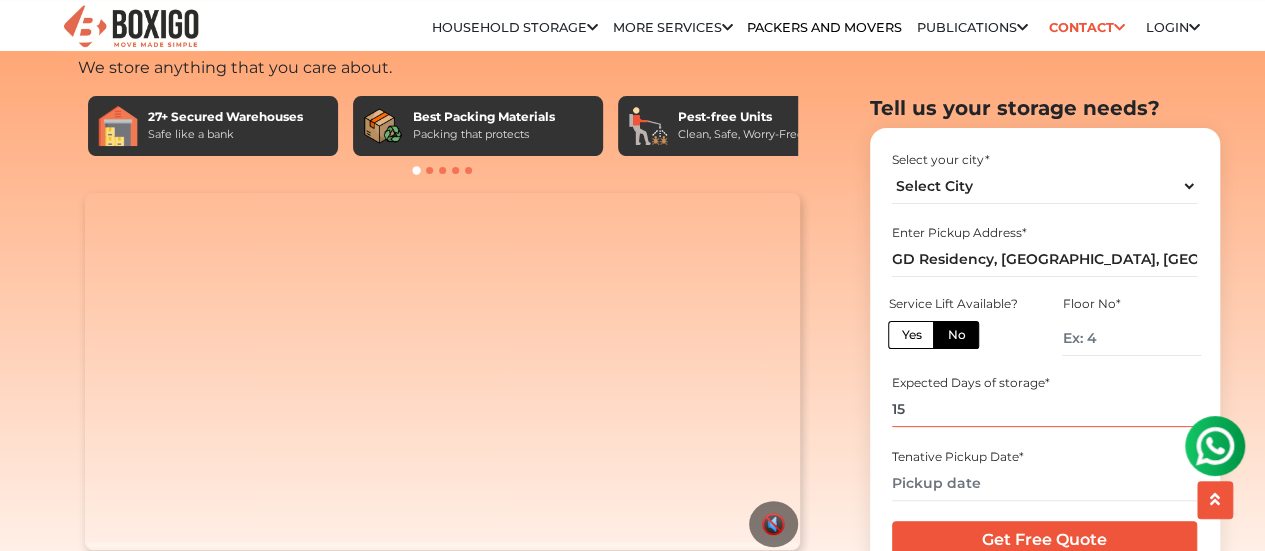 type on "15" 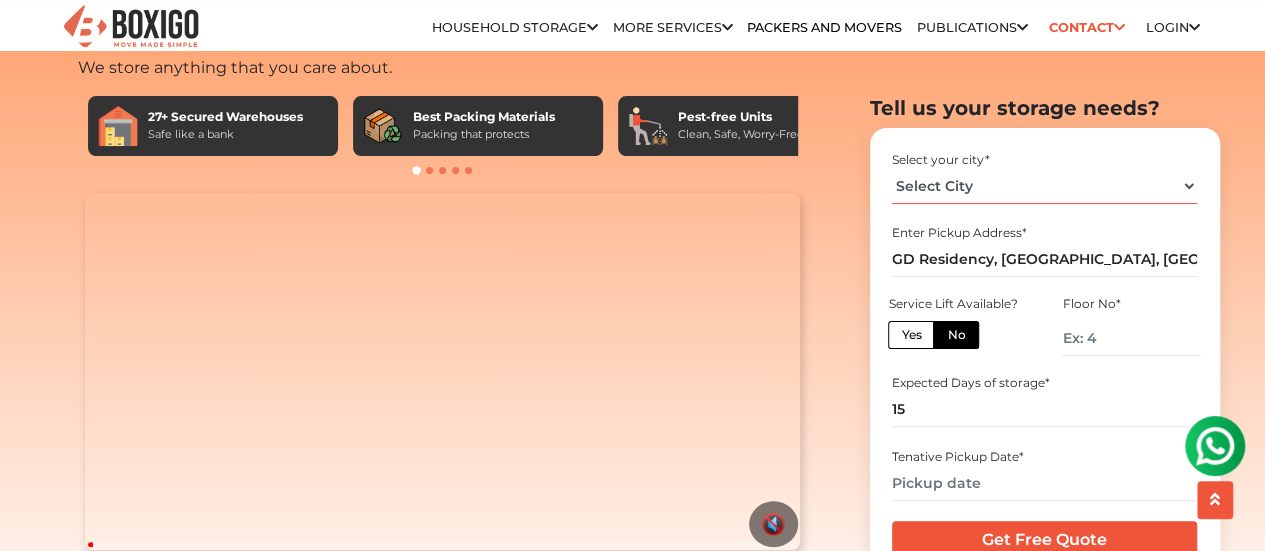 click on "Select City
Bangalore
Bengaluru
Bhopal
Bhubaneswar
Chennai
Coimbatore
Cuttack
Delhi Gulbarga Gurugram Guwahati Kochi" at bounding box center [1044, 185] 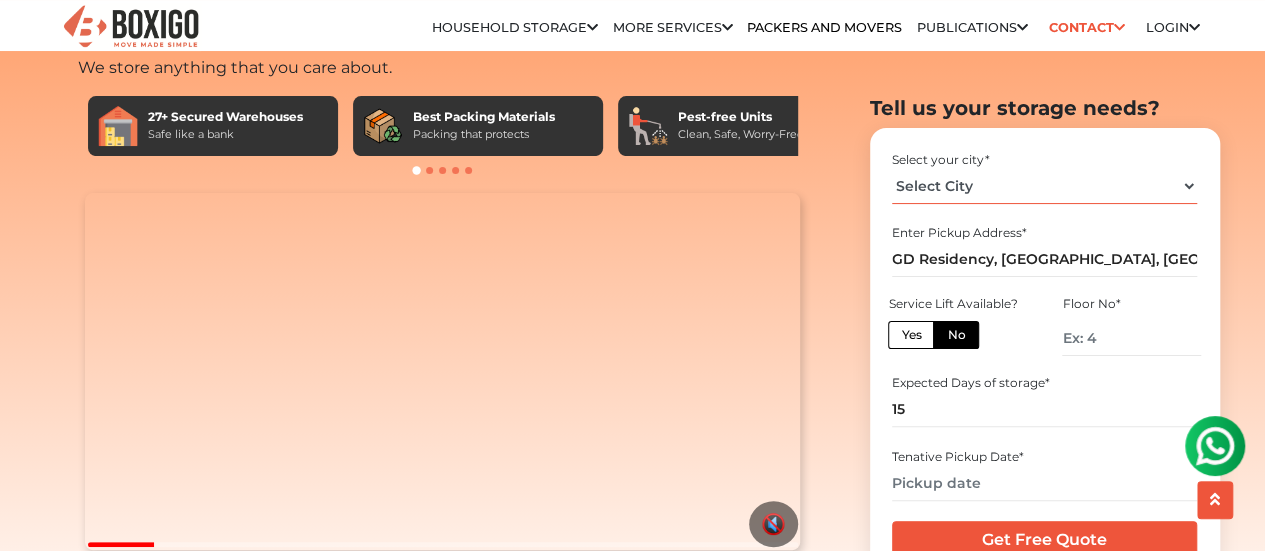 select on "[GEOGRAPHIC_DATA]" 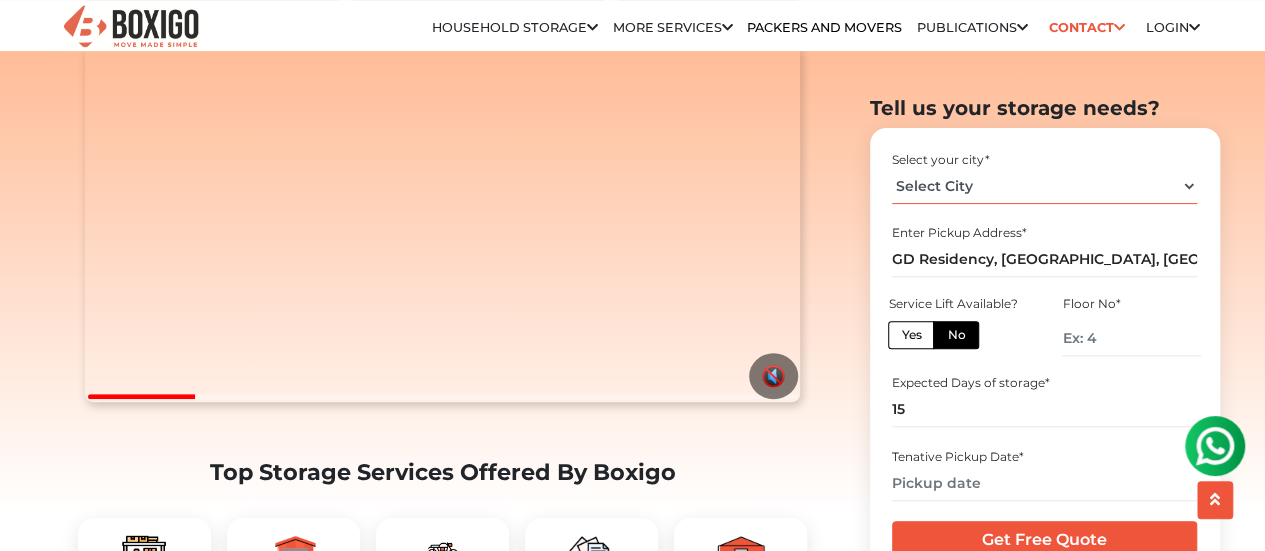 scroll, scrollTop: 241, scrollLeft: 0, axis: vertical 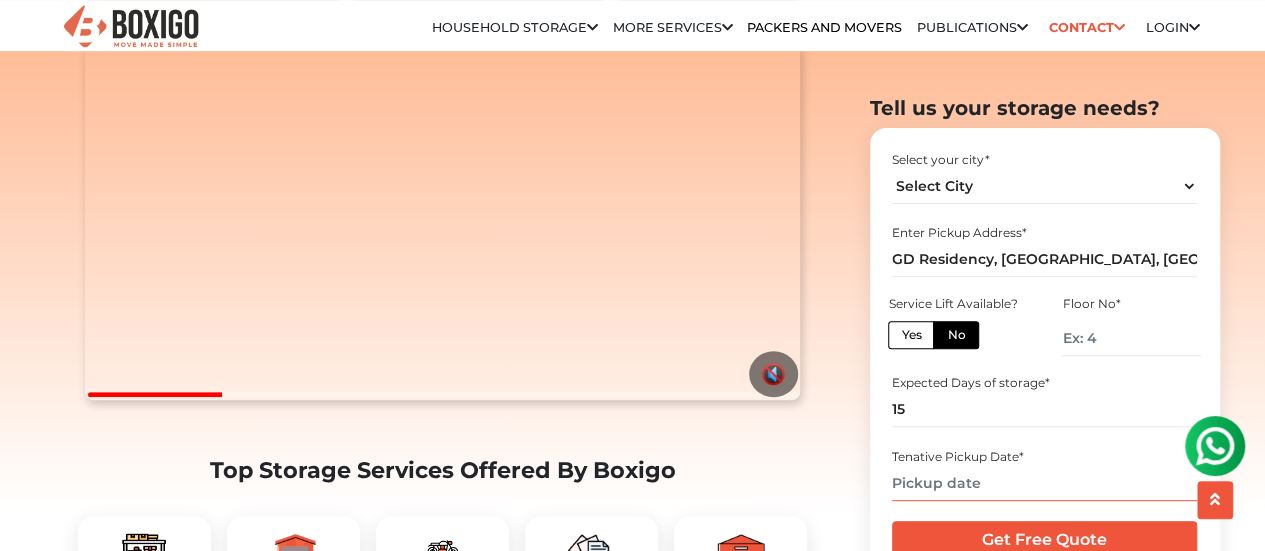 click at bounding box center (1044, 482) 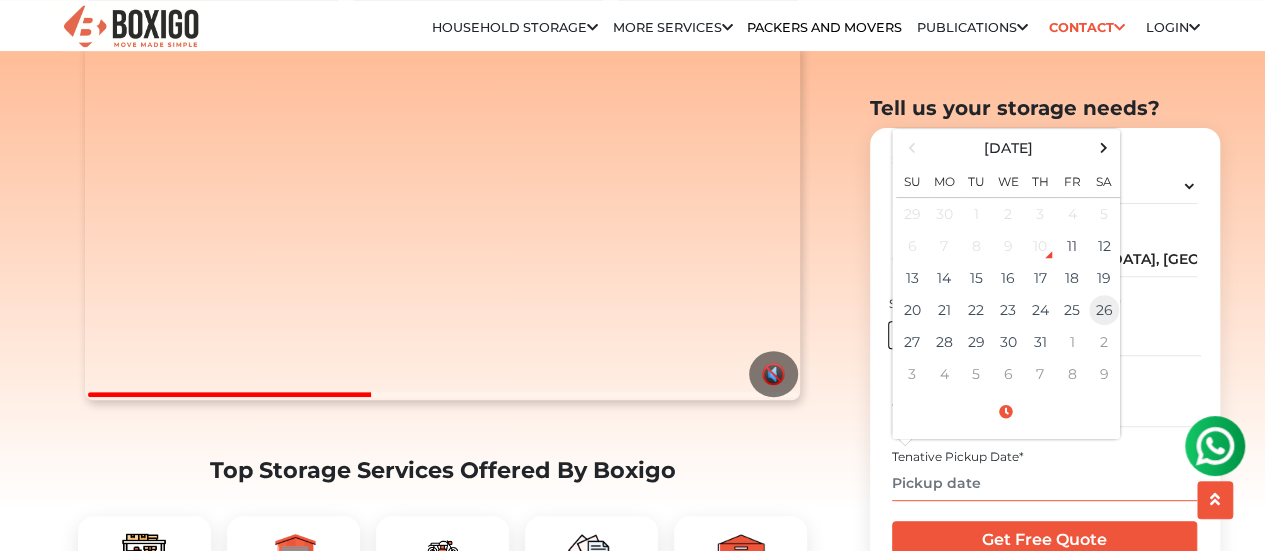 click on "26" at bounding box center (1104, 310) 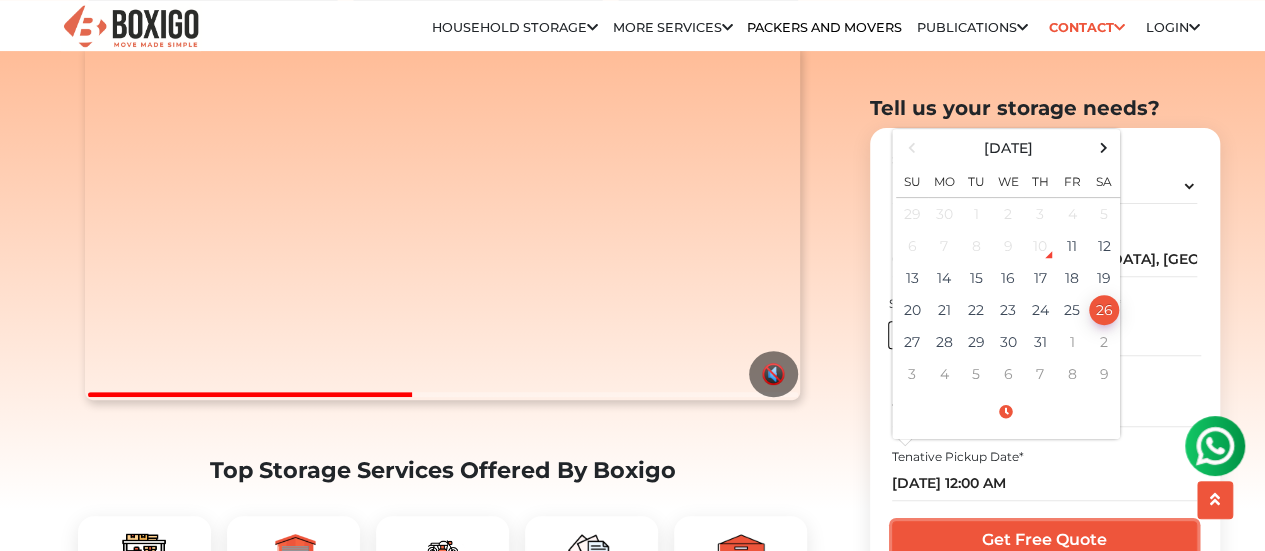 click on "Get Free Quote" at bounding box center [1044, 540] 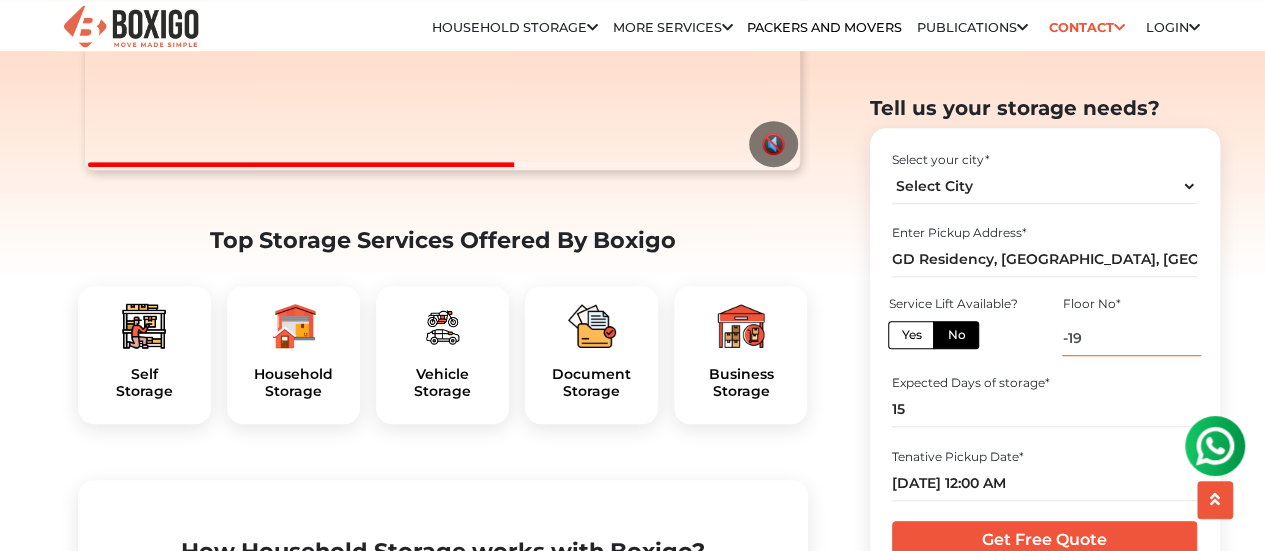 scroll, scrollTop: 549, scrollLeft: 0, axis: vertical 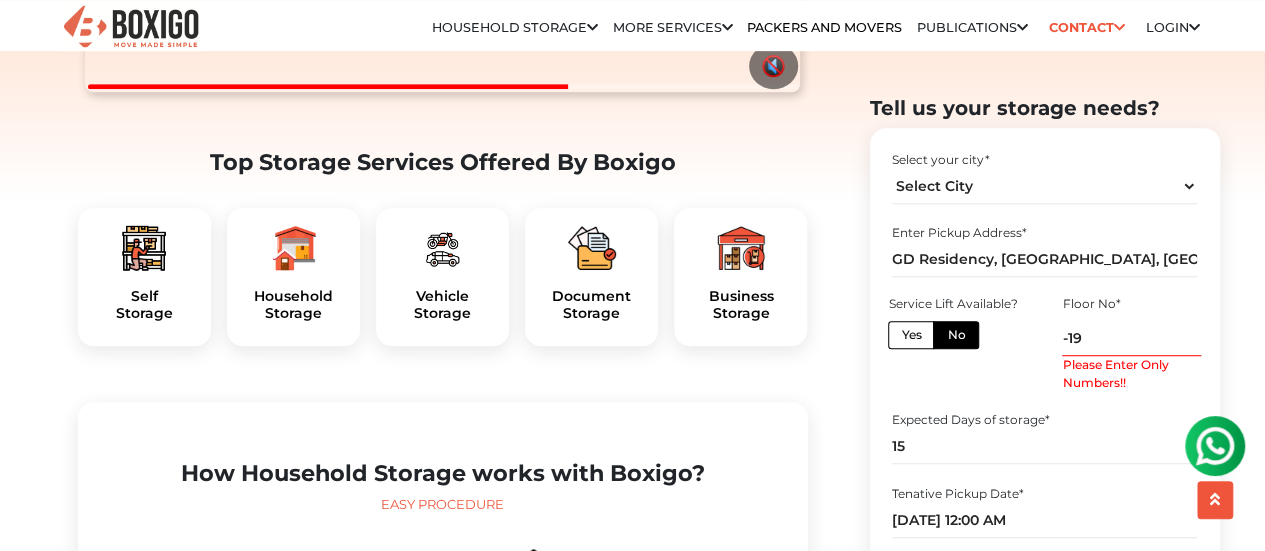 click on "Select your city   *
Select City
Bangalore
Bengaluru
Bhopal
Bhubaneswar
Chennai
Coimbatore Cuttack Delhi Gulbarga Gurugram Indore" at bounding box center [1045, 396] 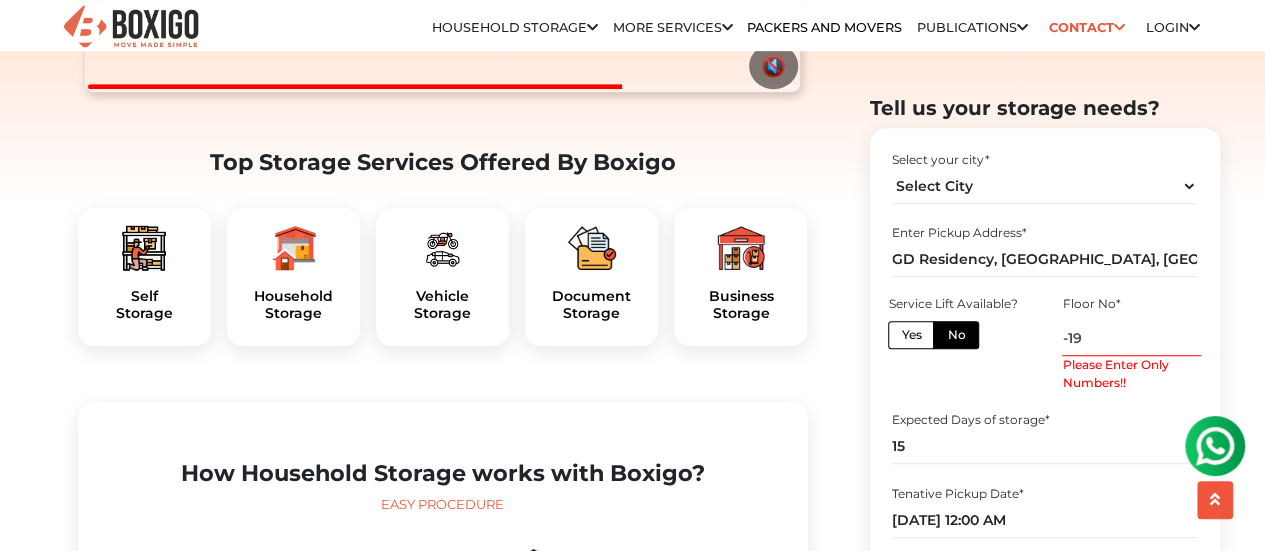 click on "-19" at bounding box center [1131, 337] 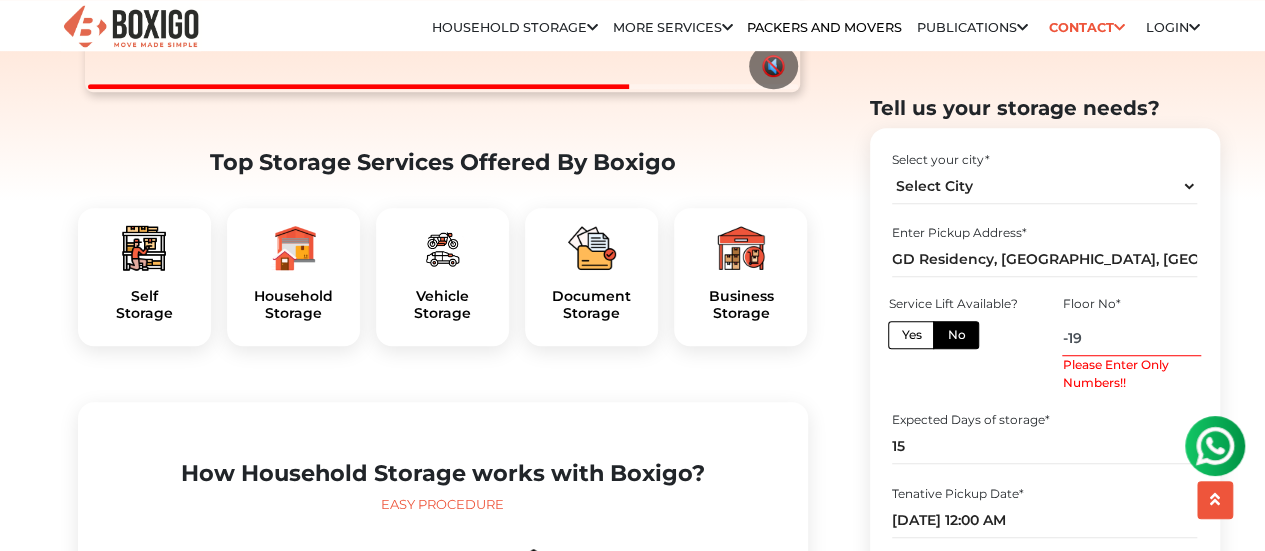 type on "-1" 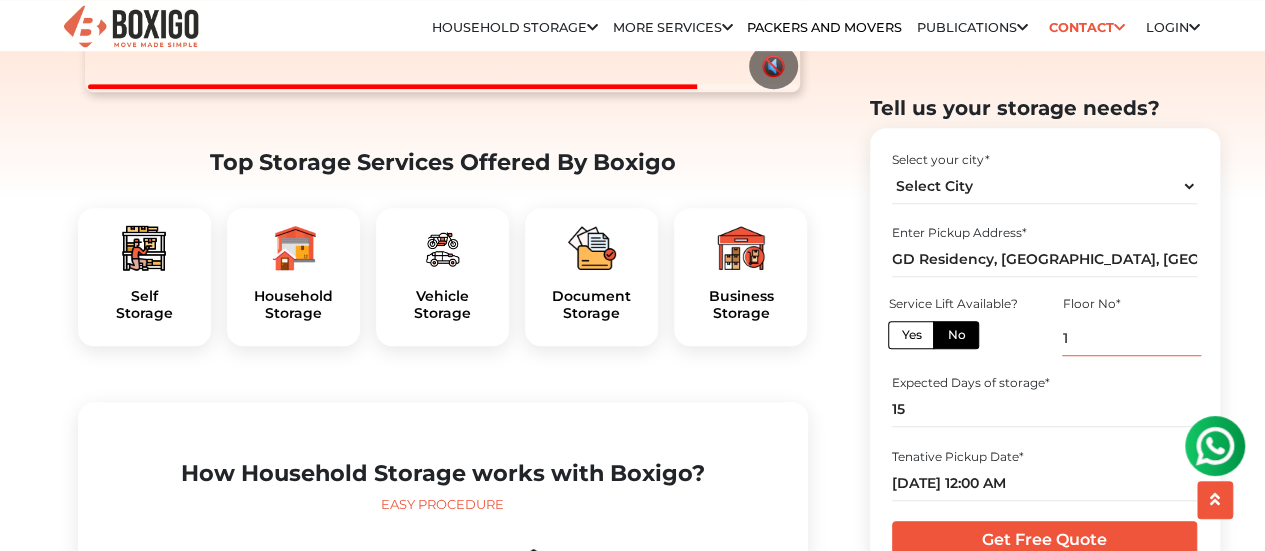 type on "1" 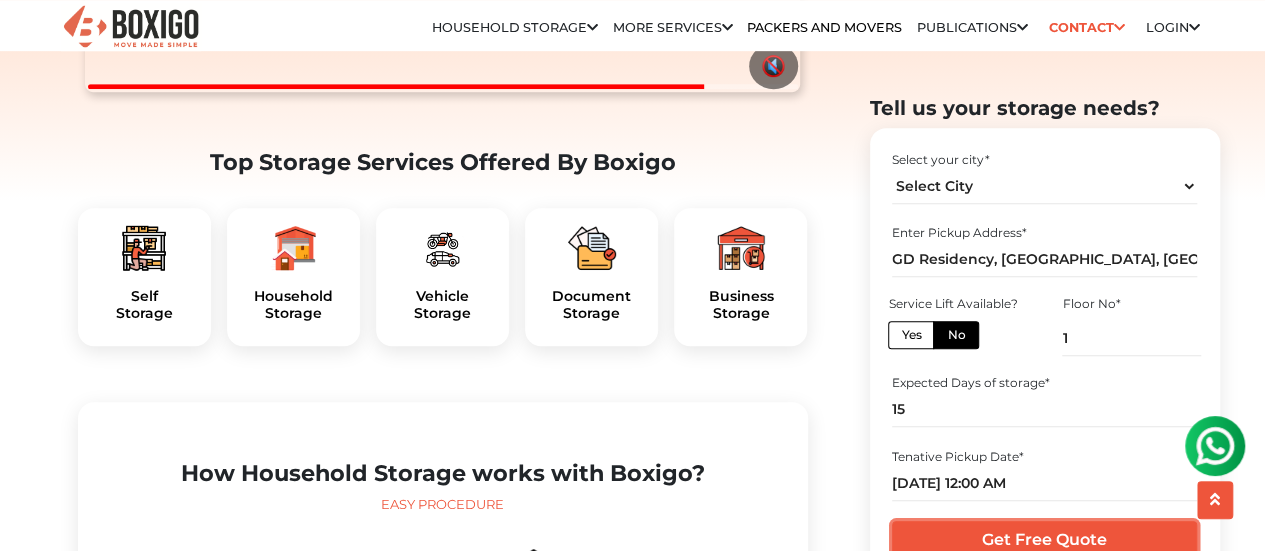 click on "Get Free Quote" at bounding box center [1044, 540] 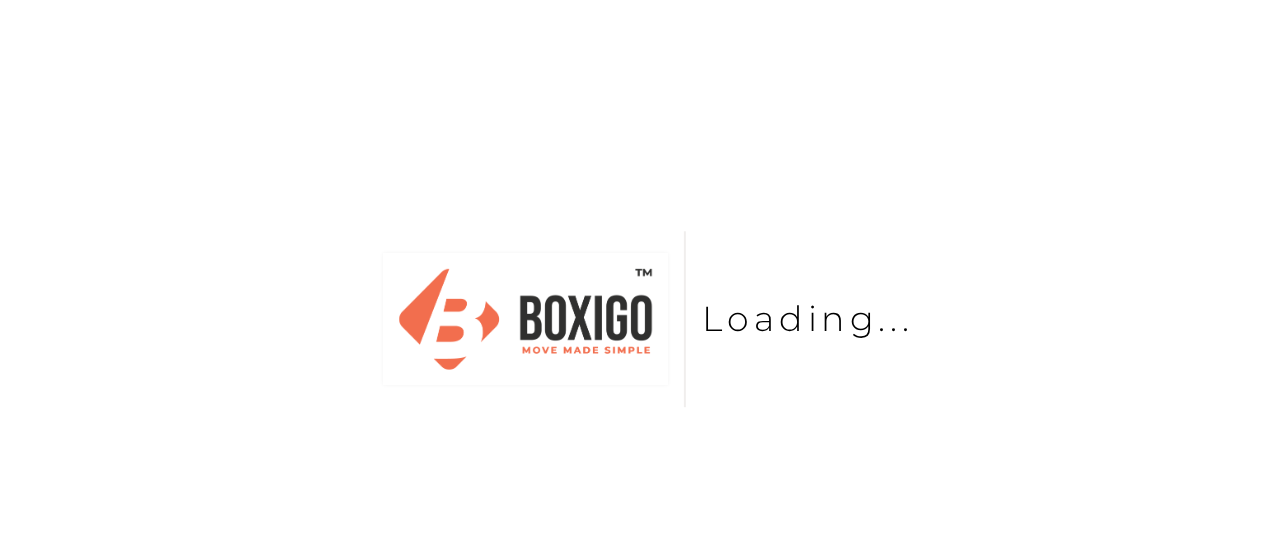 scroll, scrollTop: 0, scrollLeft: 0, axis: both 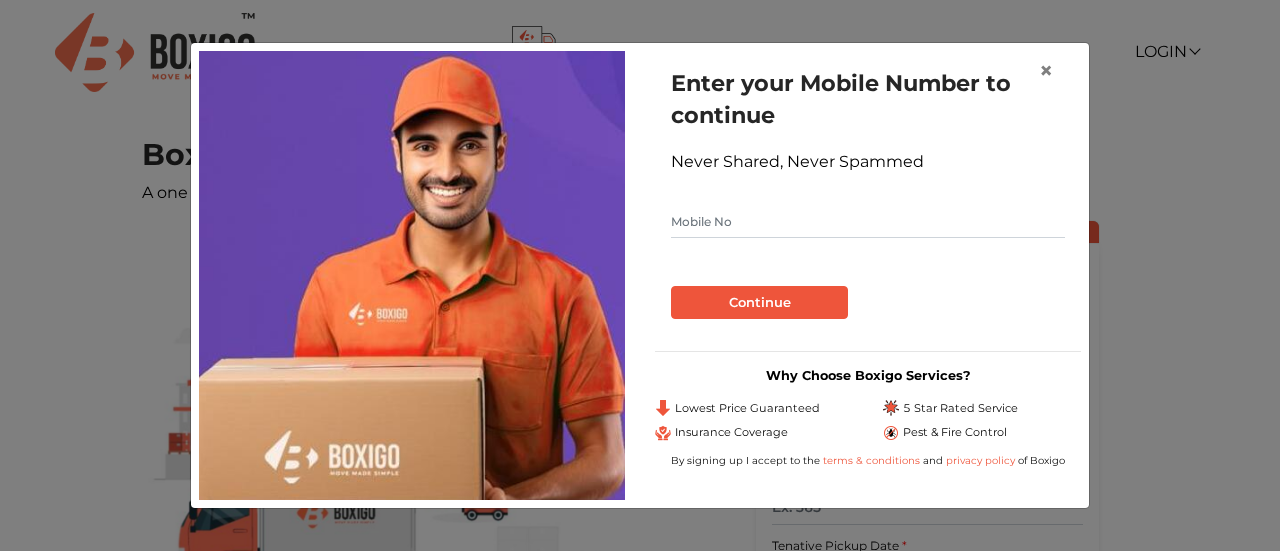 click at bounding box center [868, 222] 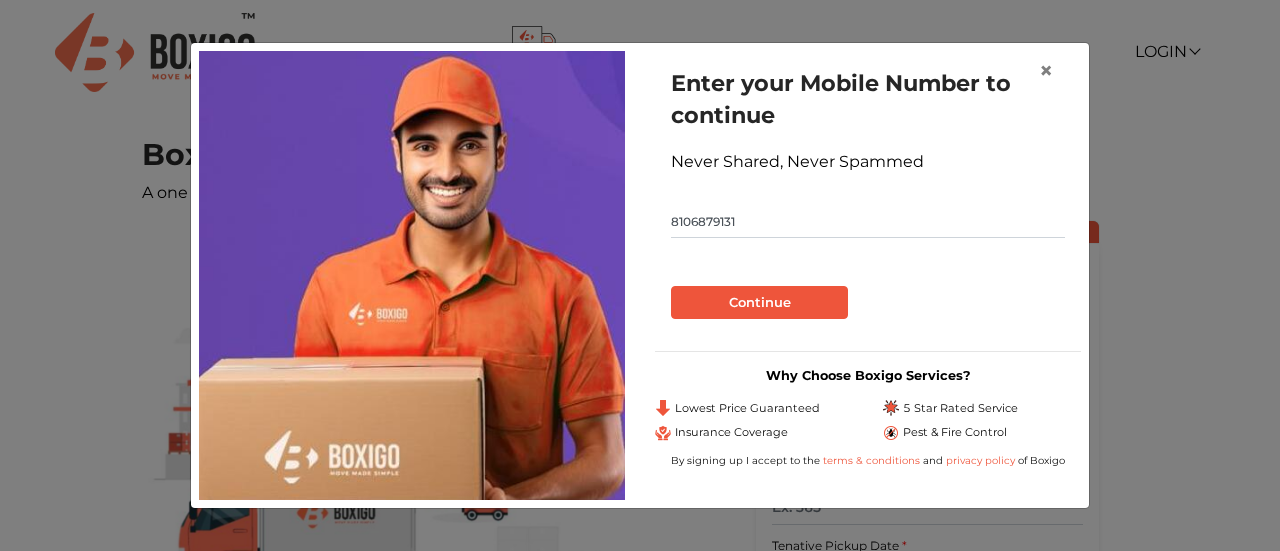 type on "8106879131" 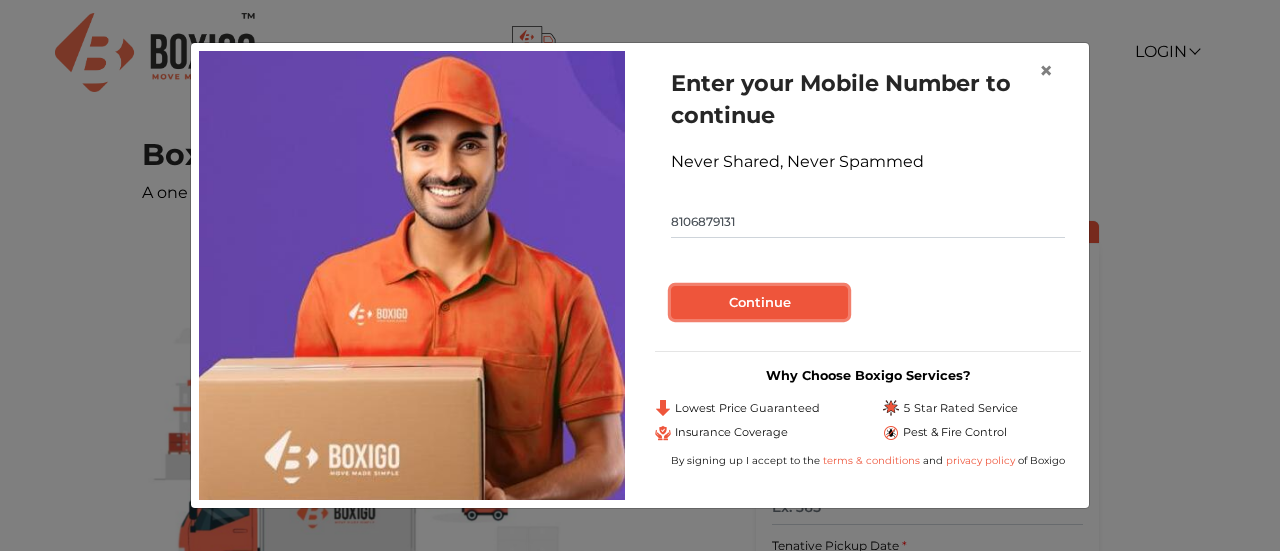 click on "Continue" at bounding box center (759, 303) 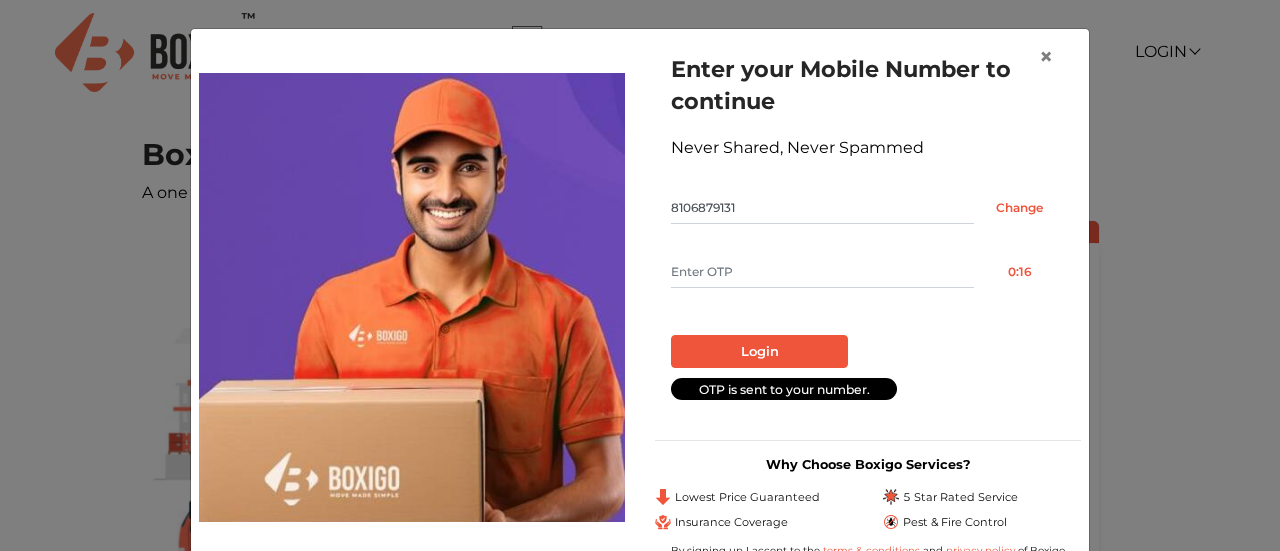 click at bounding box center (822, 272) 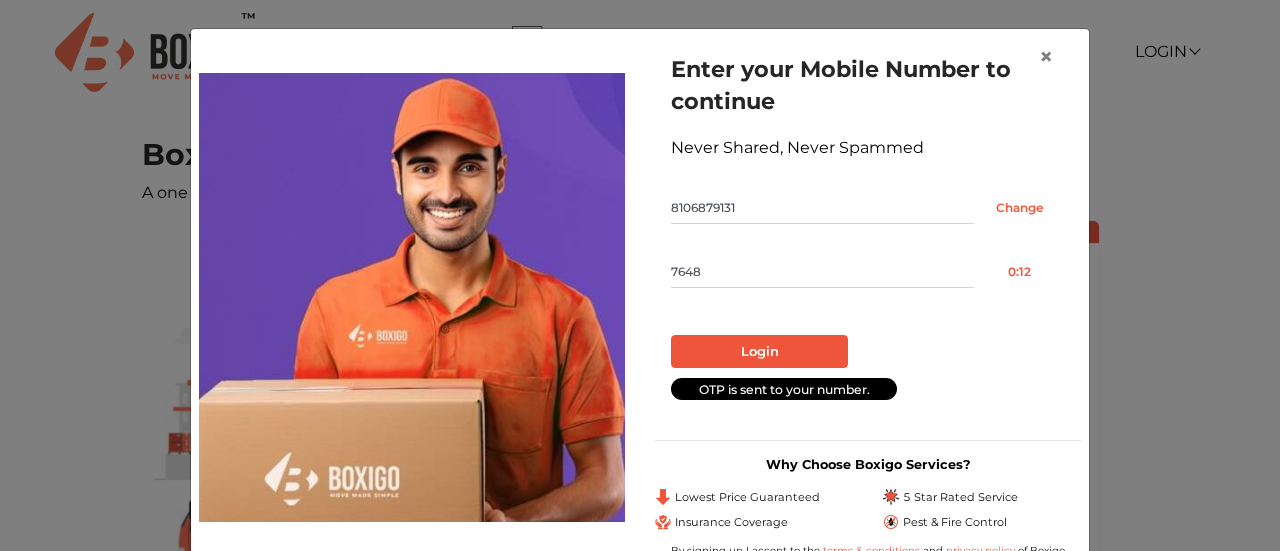 type on "7648" 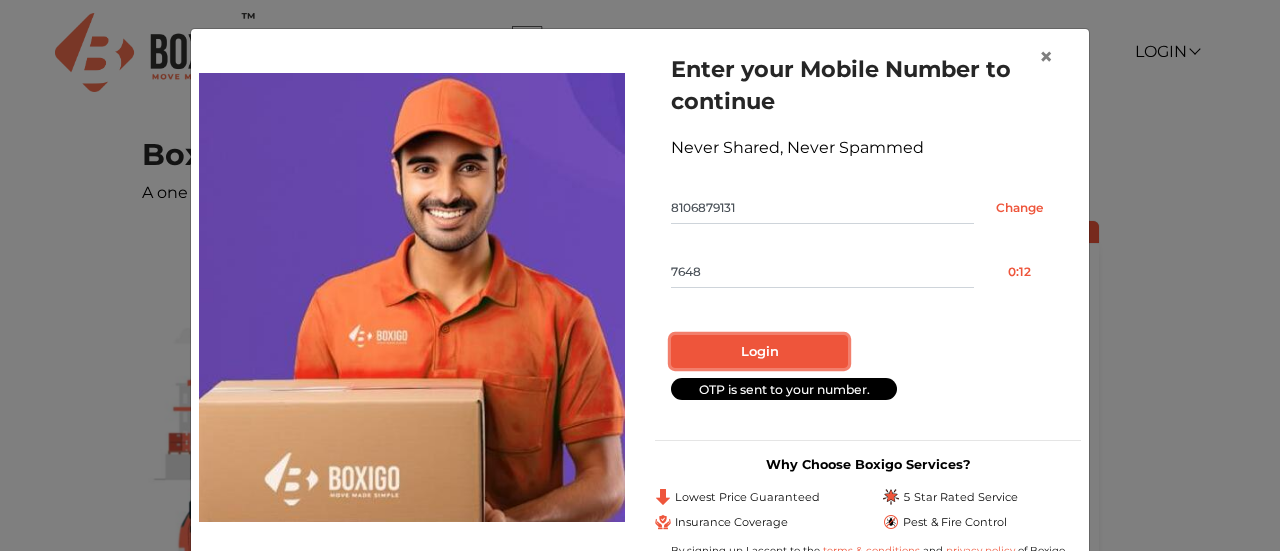 click on "Login" at bounding box center [759, 352] 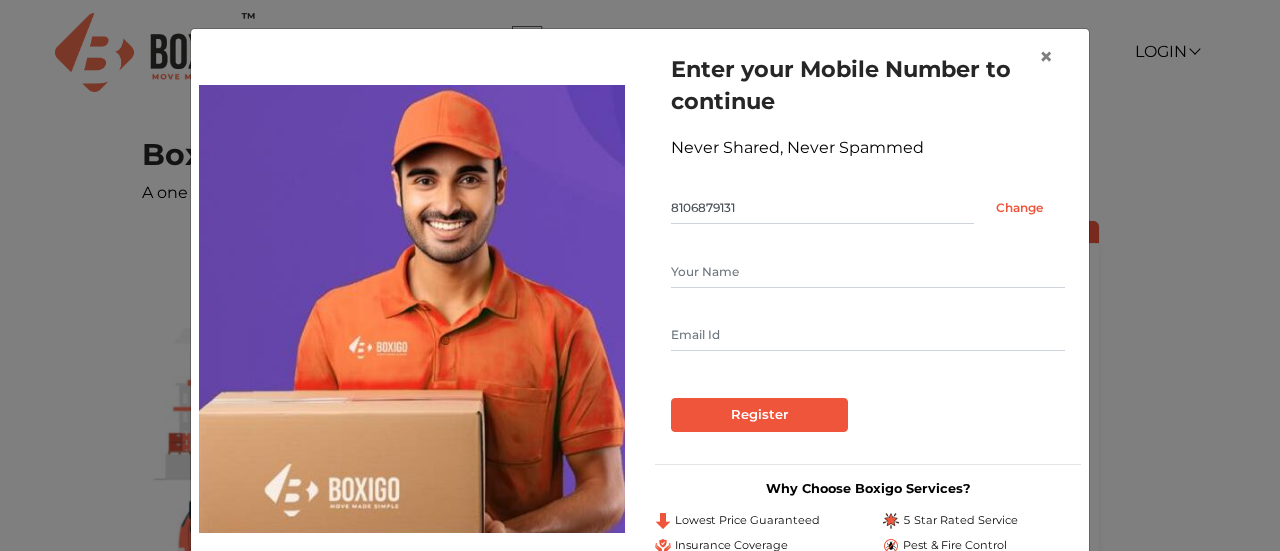 click at bounding box center (868, 272) 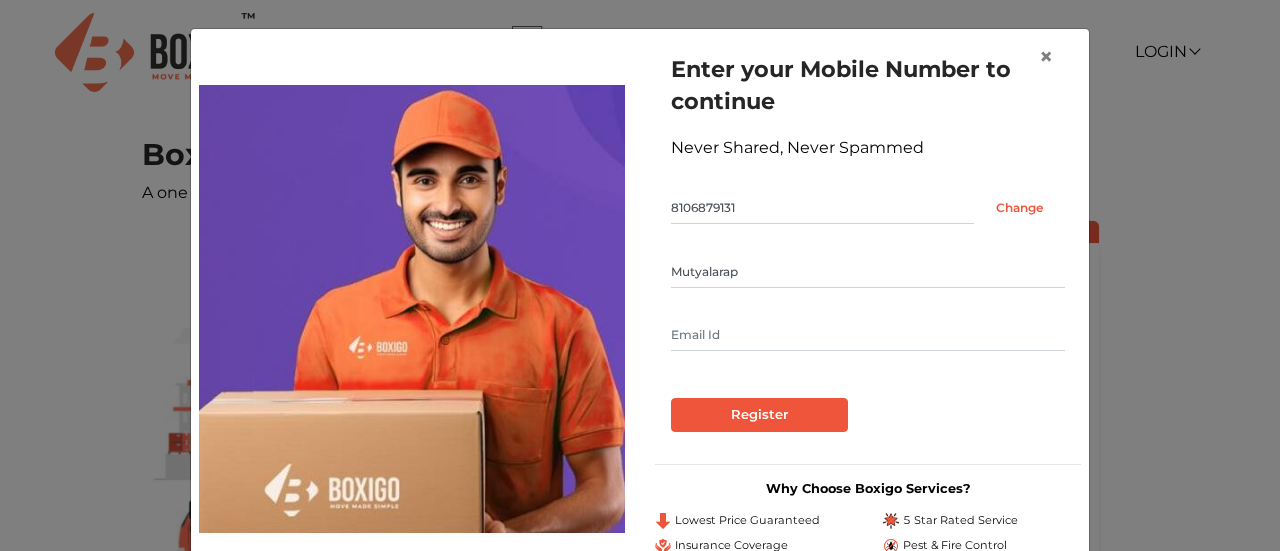 type on "Mutyalarap" 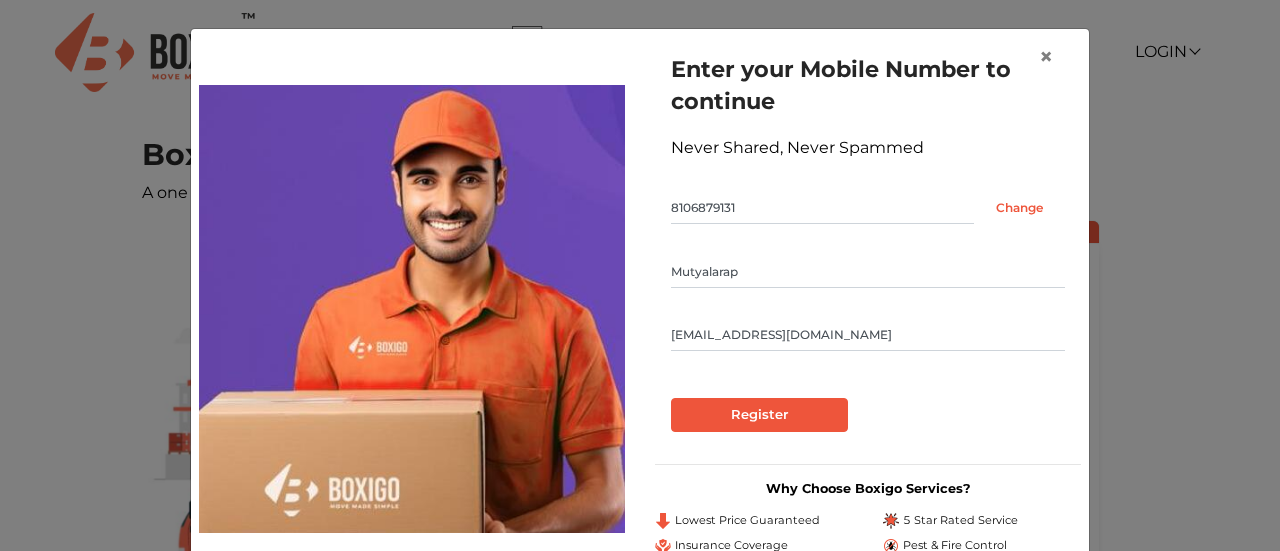 type on "[EMAIL_ADDRESS][DOMAIN_NAME]" 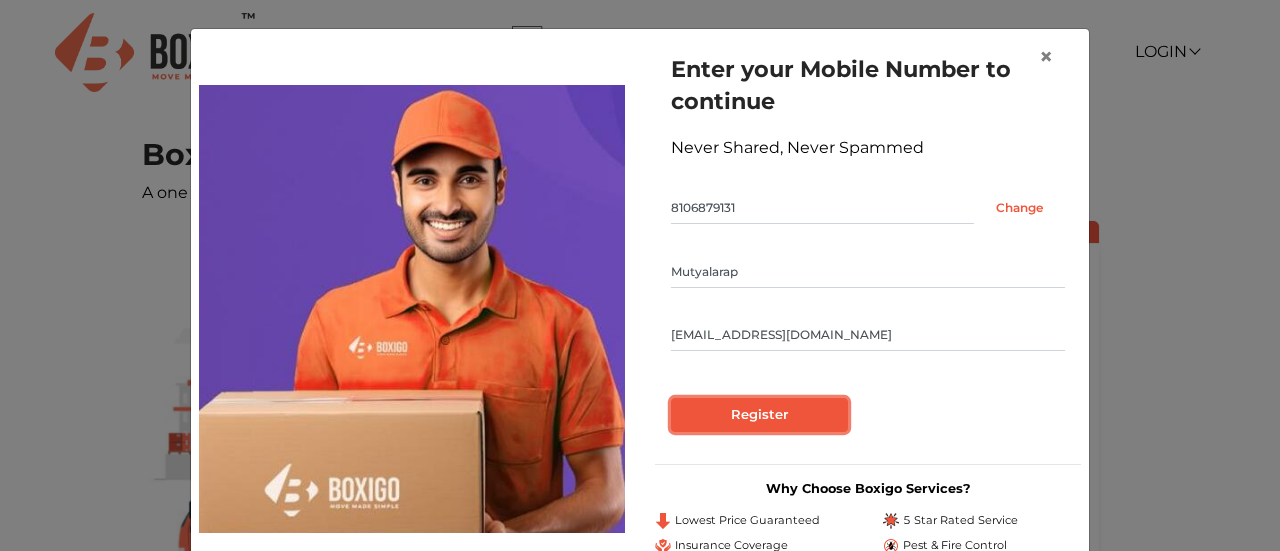 click on "Register" at bounding box center (759, 415) 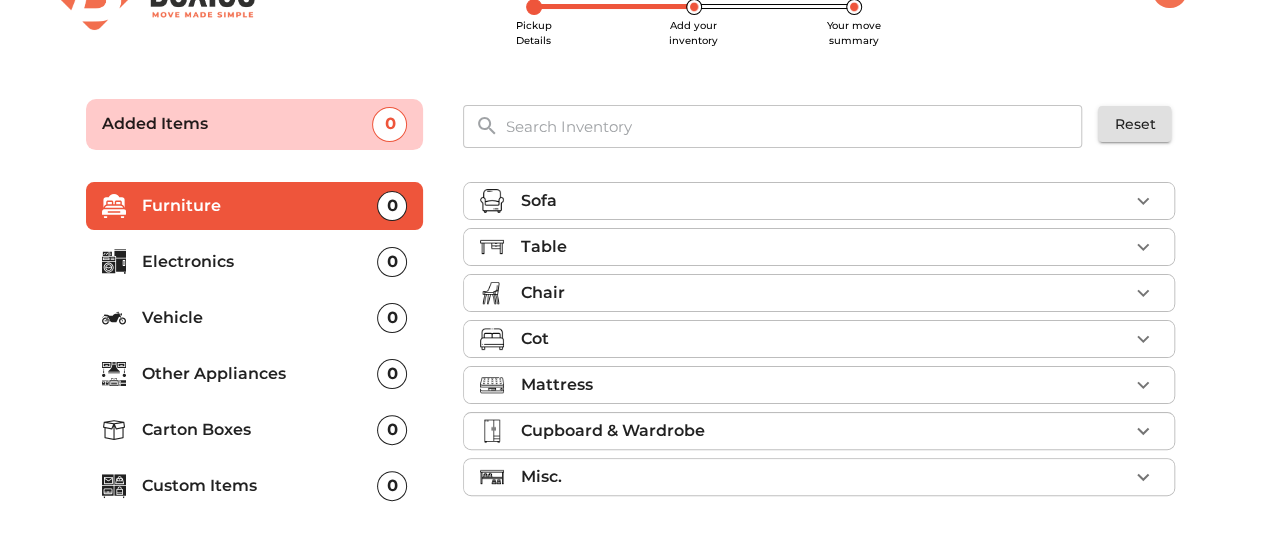 scroll, scrollTop: 64, scrollLeft: 0, axis: vertical 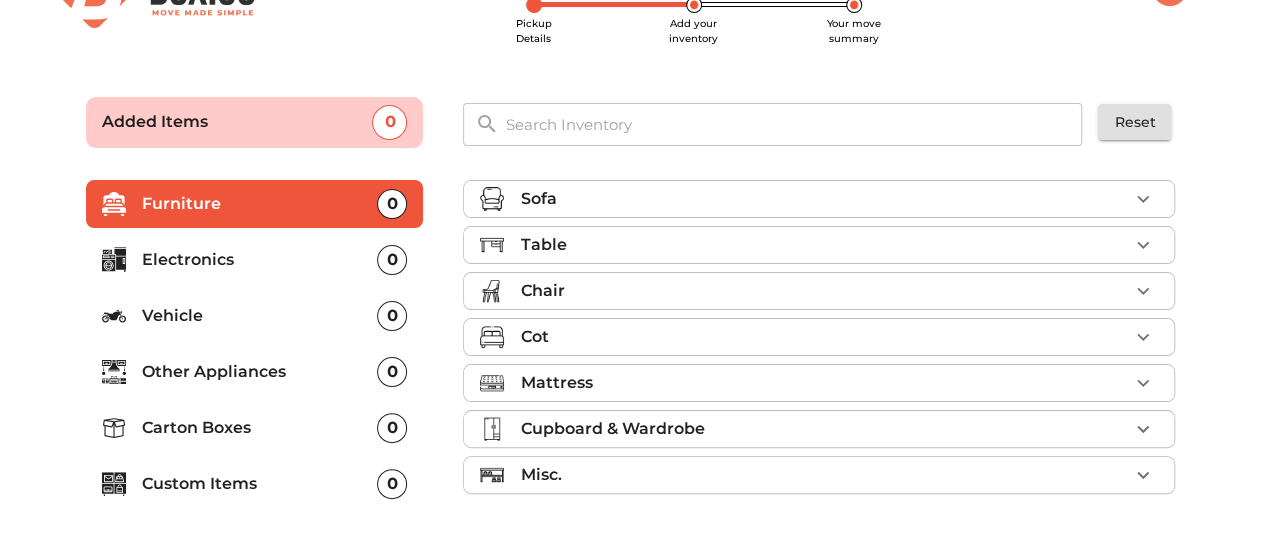 click on "Sofa" at bounding box center [824, 199] 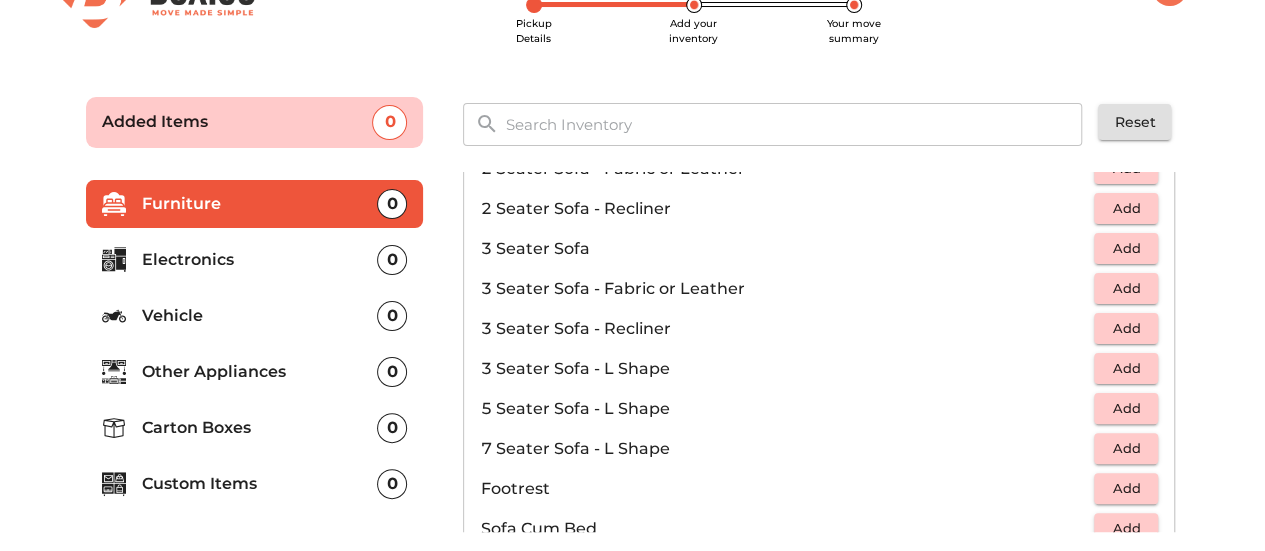 scroll, scrollTop: 271, scrollLeft: 0, axis: vertical 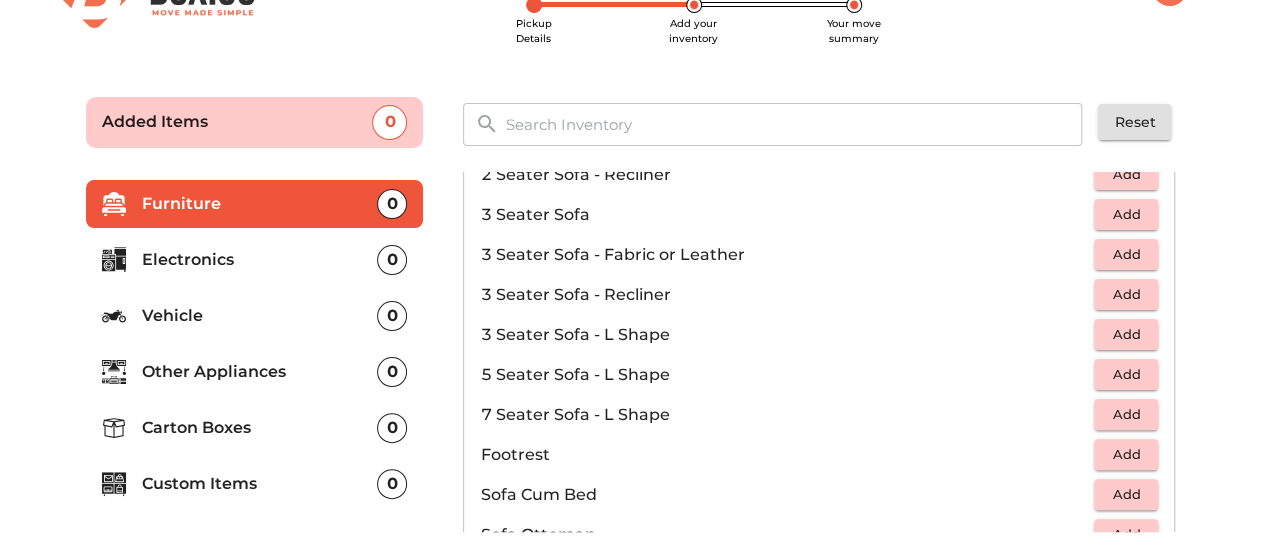 click on "5 Seater Sofa - L Shape" at bounding box center (787, 375) 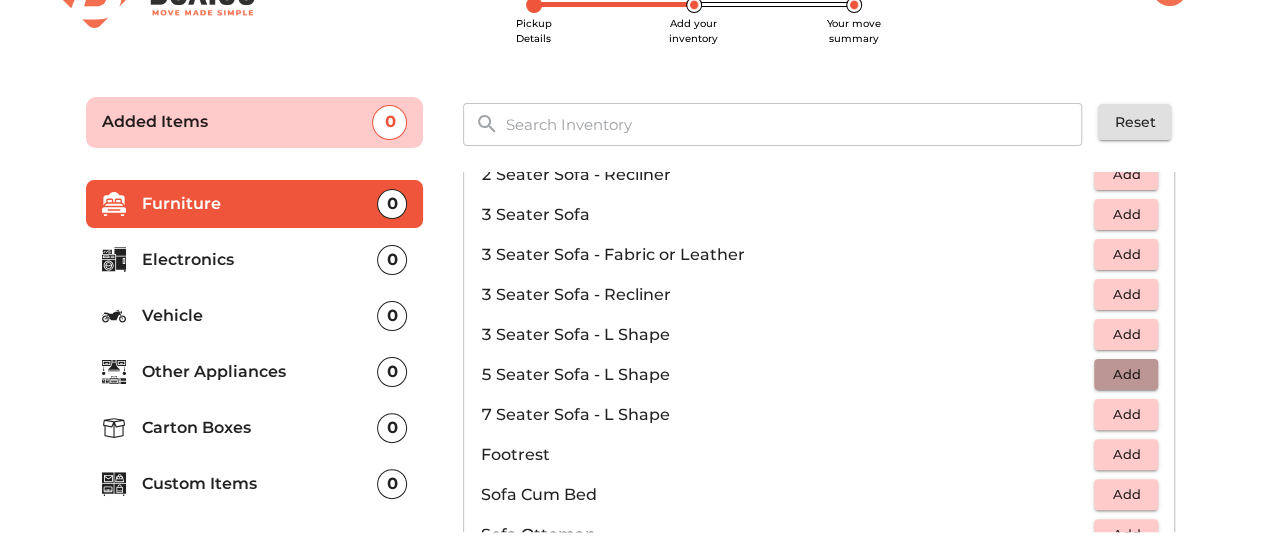 click on "Add" at bounding box center [1126, 374] 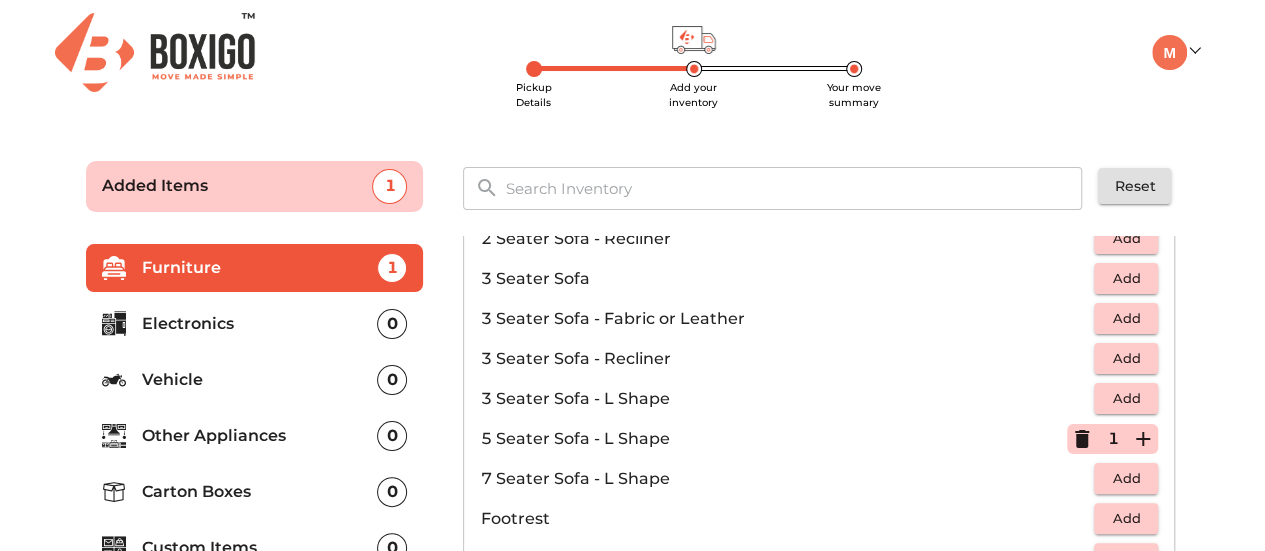 scroll, scrollTop: 1, scrollLeft: 0, axis: vertical 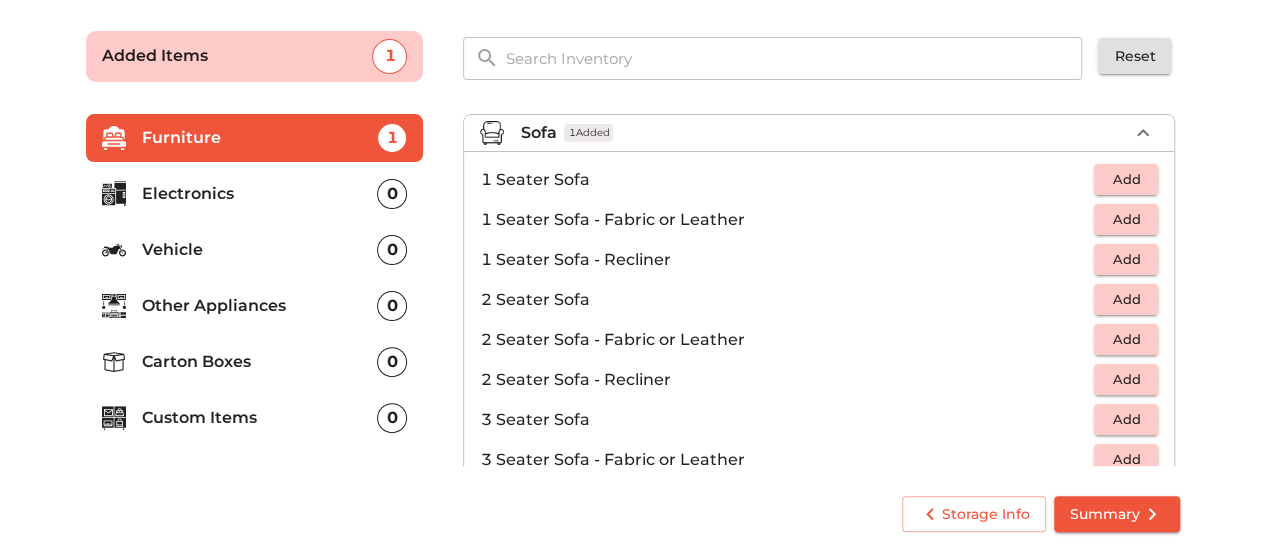 click on "Sofa 1  Added" at bounding box center (824, 133) 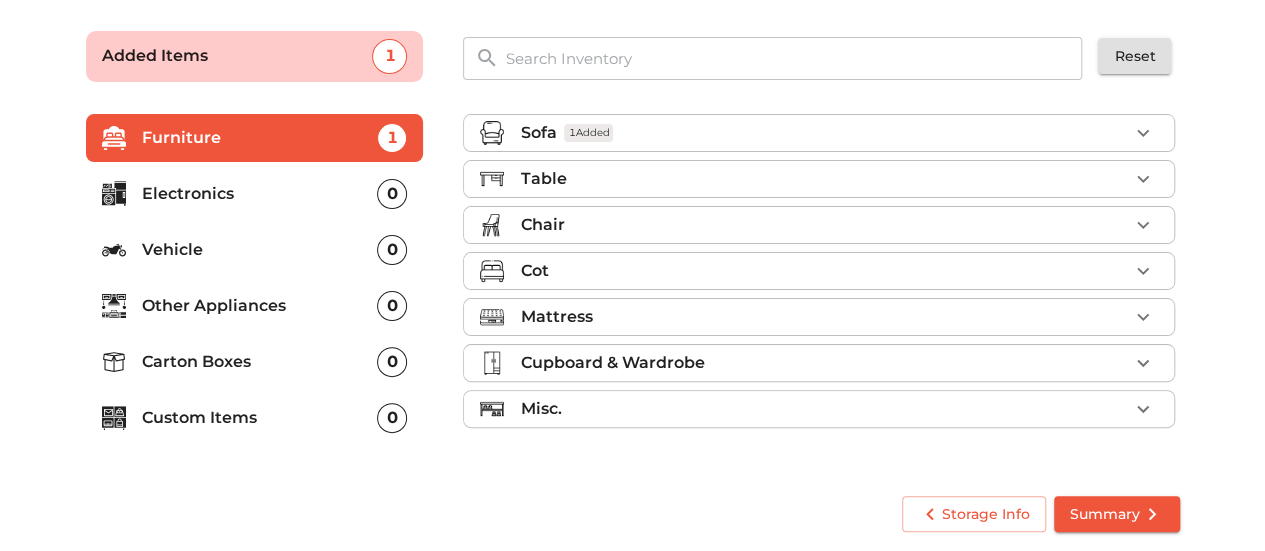 click on "Chair" at bounding box center [824, 225] 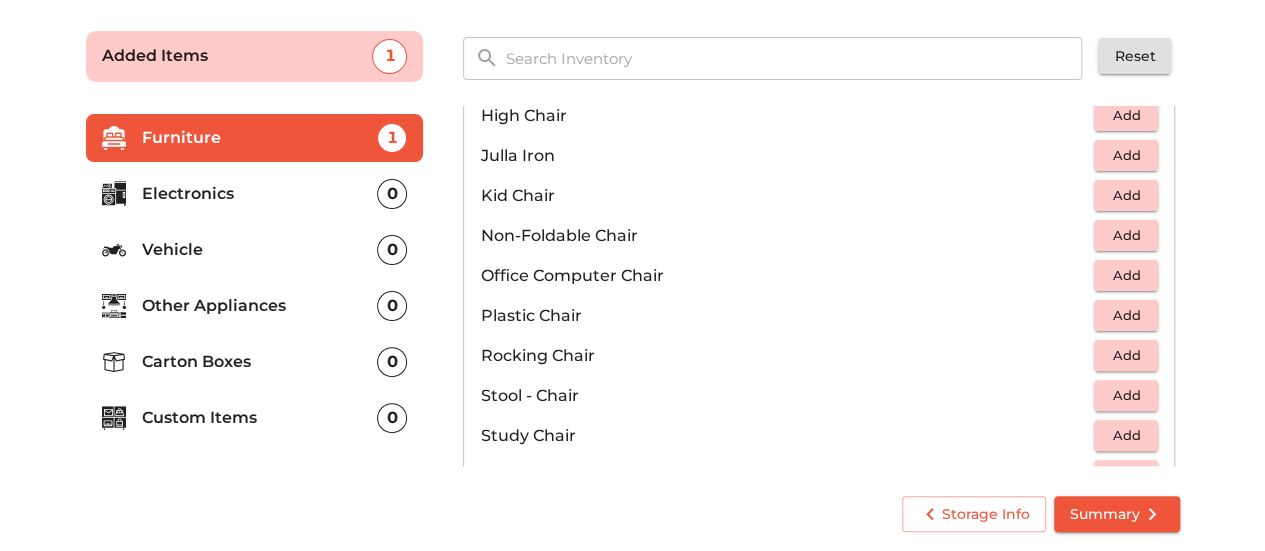 scroll, scrollTop: 557, scrollLeft: 0, axis: vertical 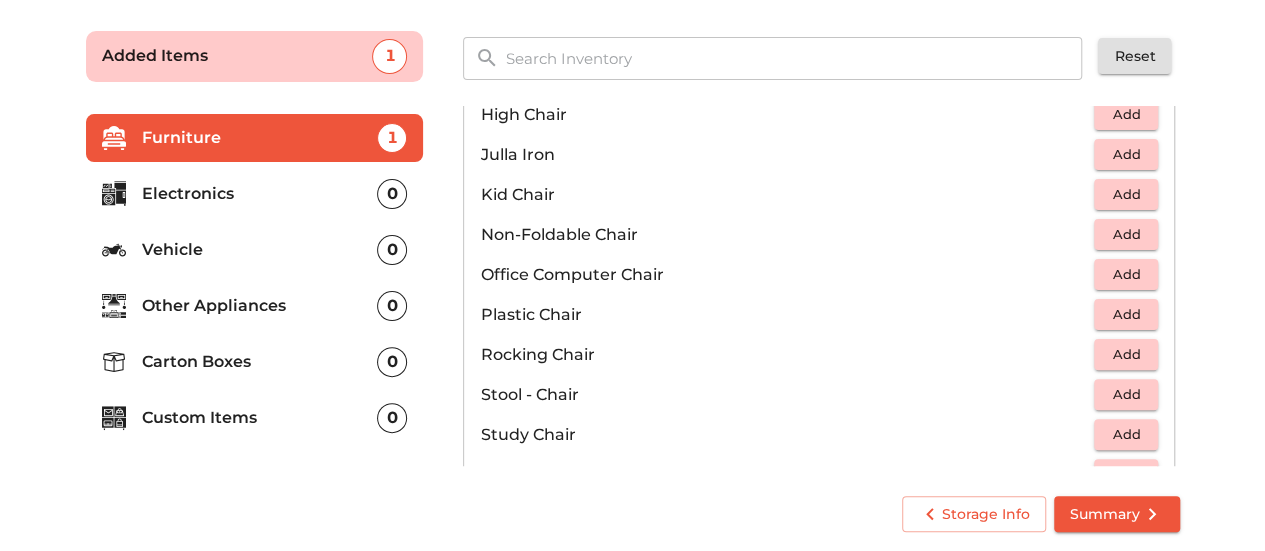 click on "Add" at bounding box center (1126, 314) 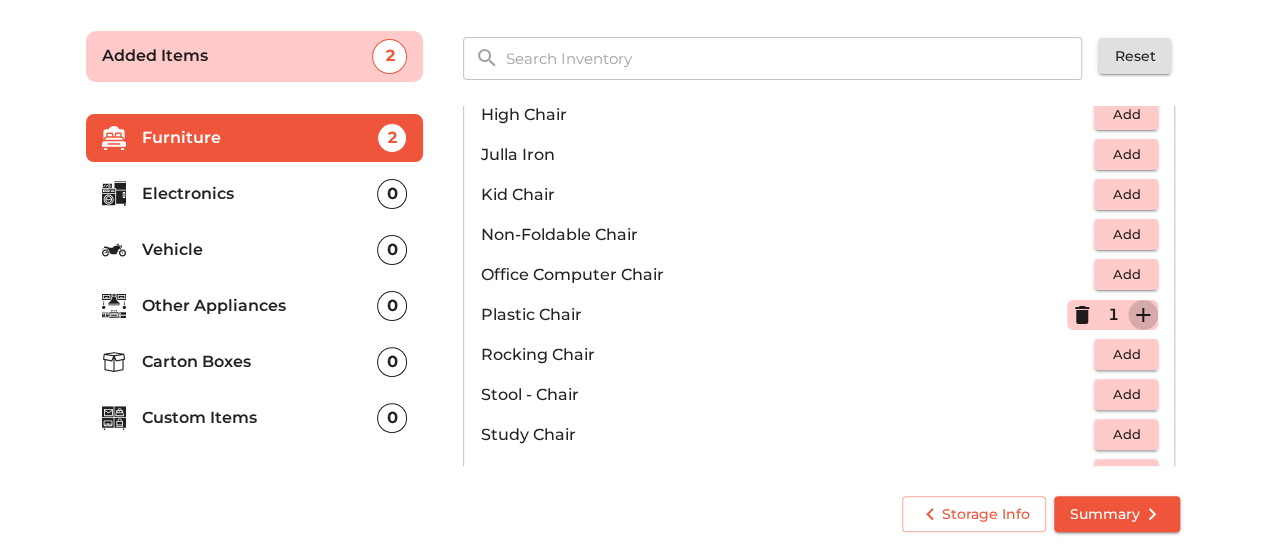 click 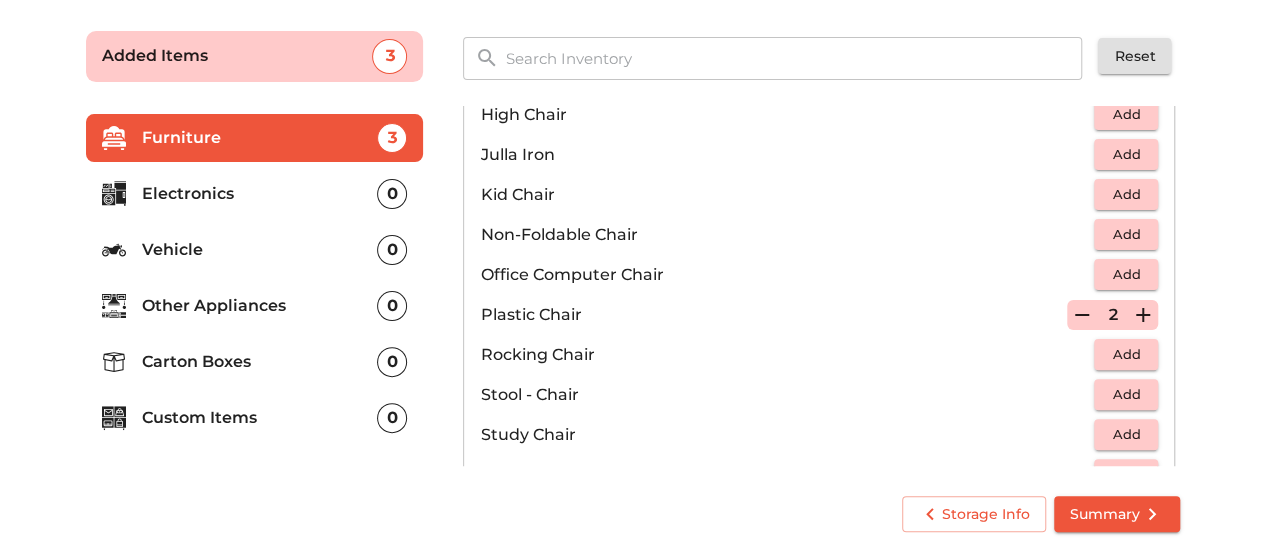 scroll, scrollTop: 0, scrollLeft: 0, axis: both 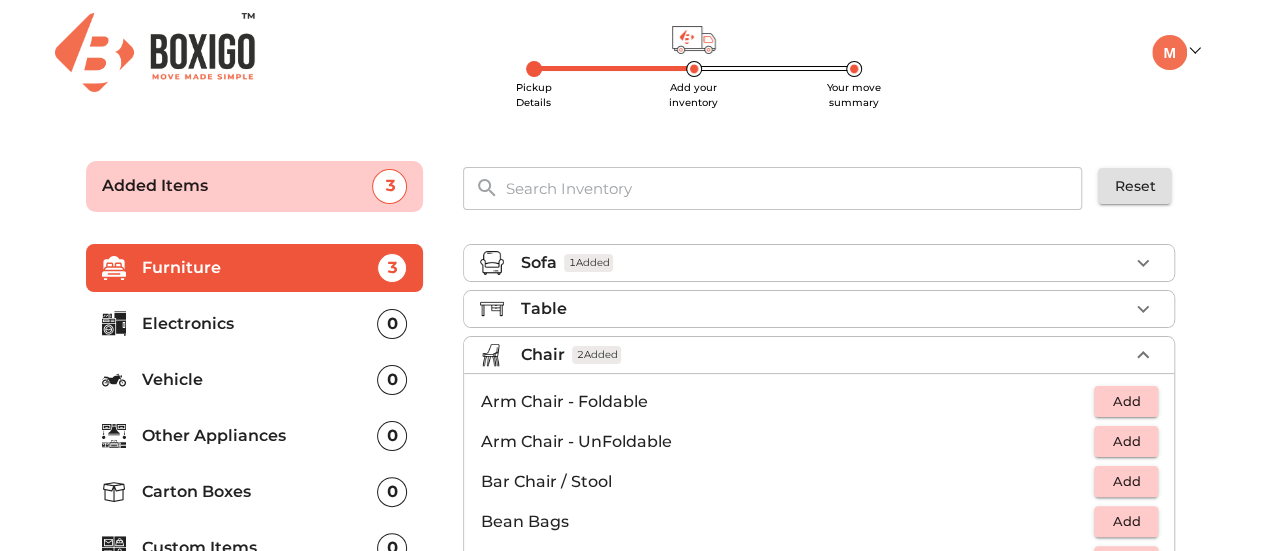 click on "Chair 2  Added" at bounding box center [824, 355] 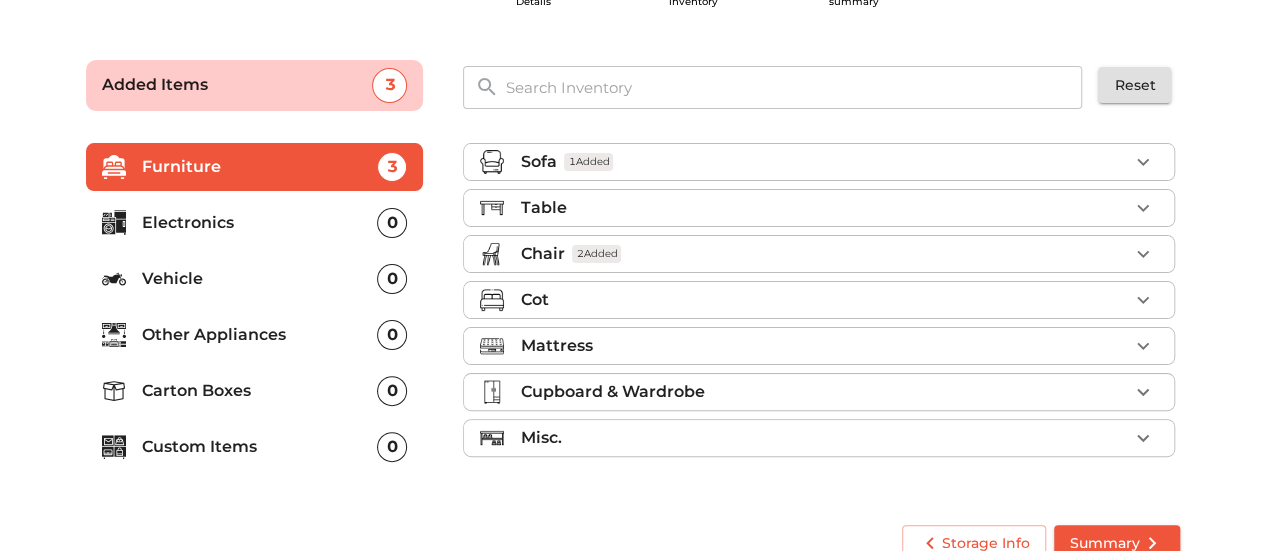 scroll, scrollTop: 102, scrollLeft: 0, axis: vertical 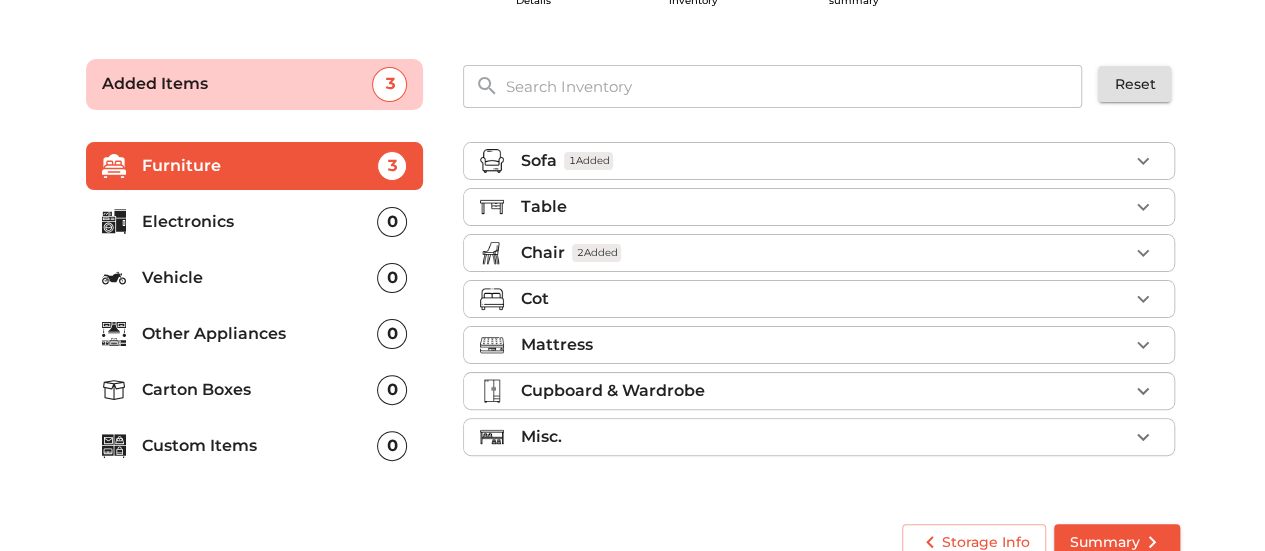 click on "Cot" at bounding box center [824, 299] 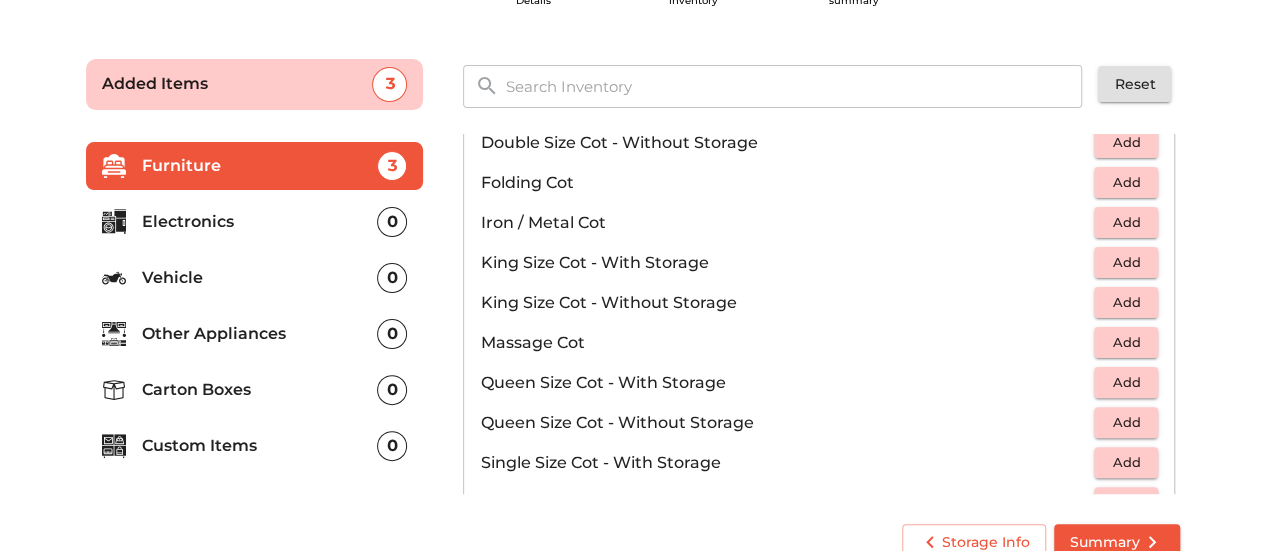 scroll, scrollTop: 446, scrollLeft: 0, axis: vertical 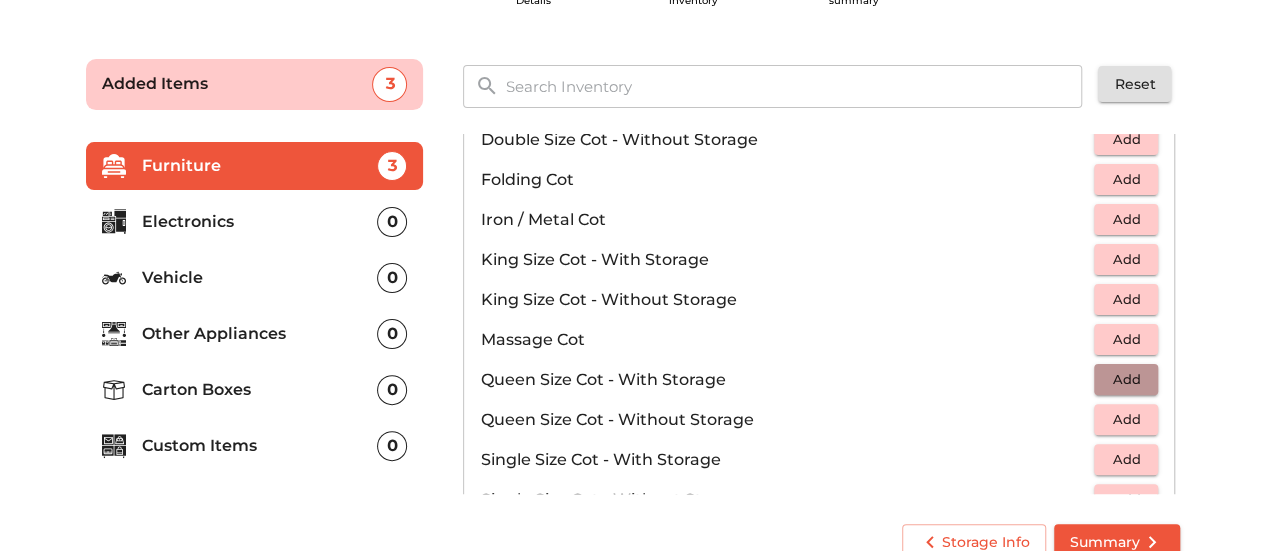 click on "Add" at bounding box center (1126, 379) 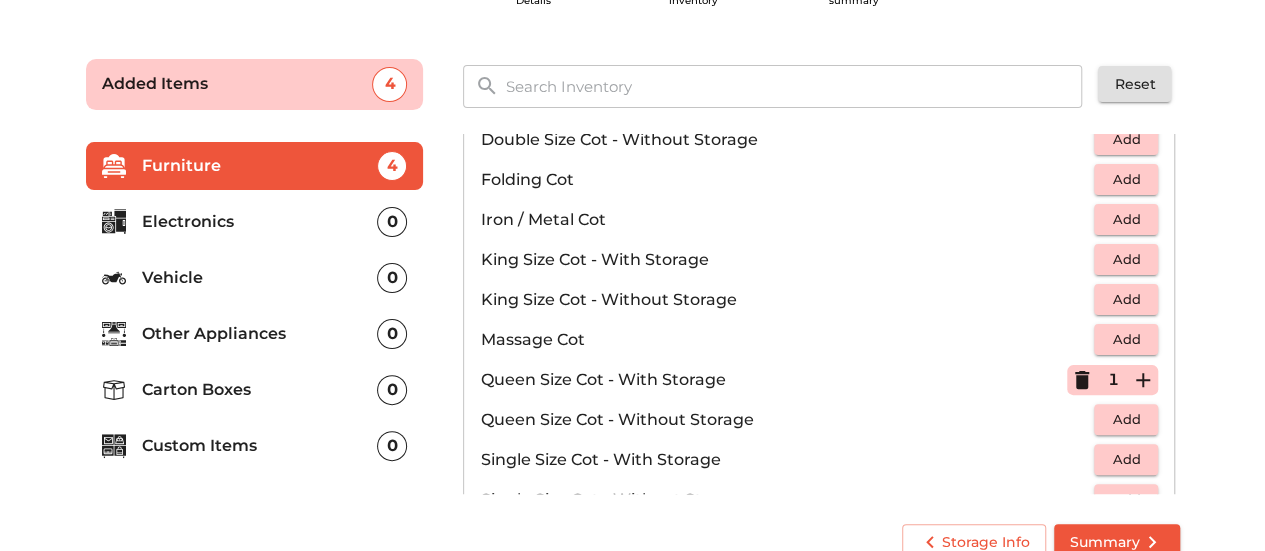 click on "Sofa 1  Added Table Chair 2  Added Cot 1  Added Baby Wooden Cot Add Bunk Bed - Dismantlable Add Craddle Add Diwan Cot - With Storage Add Diwan Cot - Without Storage Add Double Size Cot - With Storage Add Double Size Cot - Without Storage Add Folding Cot Add Iron / Metal Cot Add King Size Cot - With Storage Add King Size Cot - Without Storage Add Massage Cot Add Queen Size Cot - With Storage 1 Queen Size Cot - Without Storage Add Single Size Cot - With Storage Add Single Size Cot - Without Storage Add Mattress Cupboard & Wardrobe Misc." at bounding box center (821, 315) 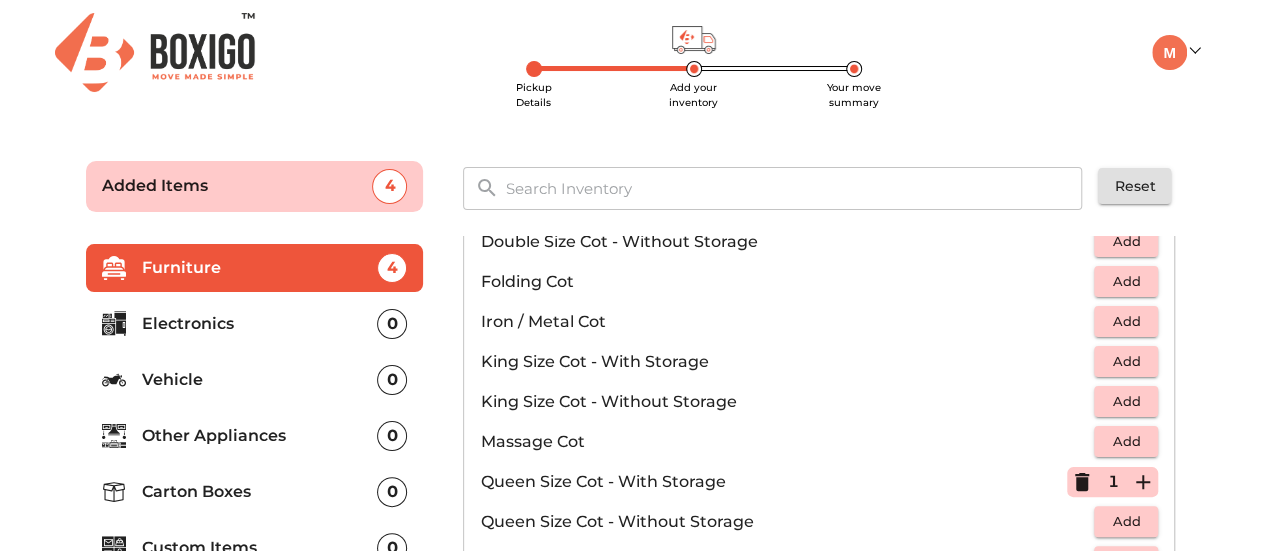 click on "Sofa 1  Added Table Chair 2  Added Cot 1  Added Baby Wooden Cot Add Bunk Bed - Dismantlable Add Craddle Add Diwan Cot - With Storage Add Diwan Cot - Without Storage Add Double Size Cot - With Storage Add Double Size Cot - Without Storage Add Folding Cot Add Iron / Metal Cot Add King Size Cot - With Storage Add King Size Cot - Without Storage Add Massage Cot Add Queen Size Cot - With Storage 1 Queen Size Cot - Without Storage Add Single Size Cot - With Storage Add Single Size Cot - Without Storage Add Mattress Cupboard & Wardrobe Misc." at bounding box center [821, 417] 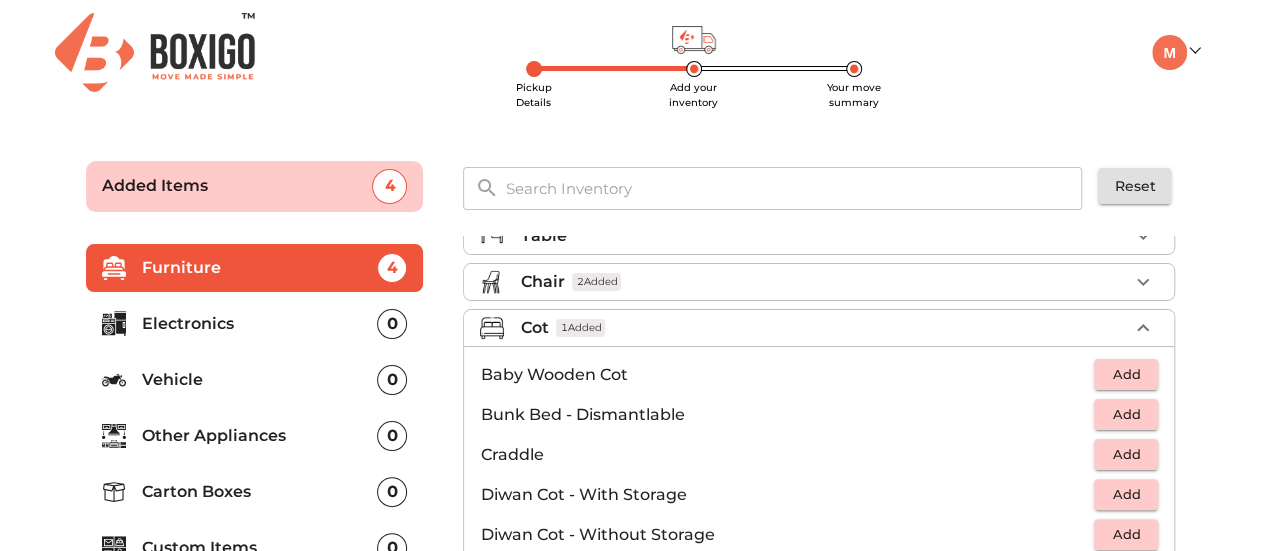 scroll, scrollTop: 71, scrollLeft: 0, axis: vertical 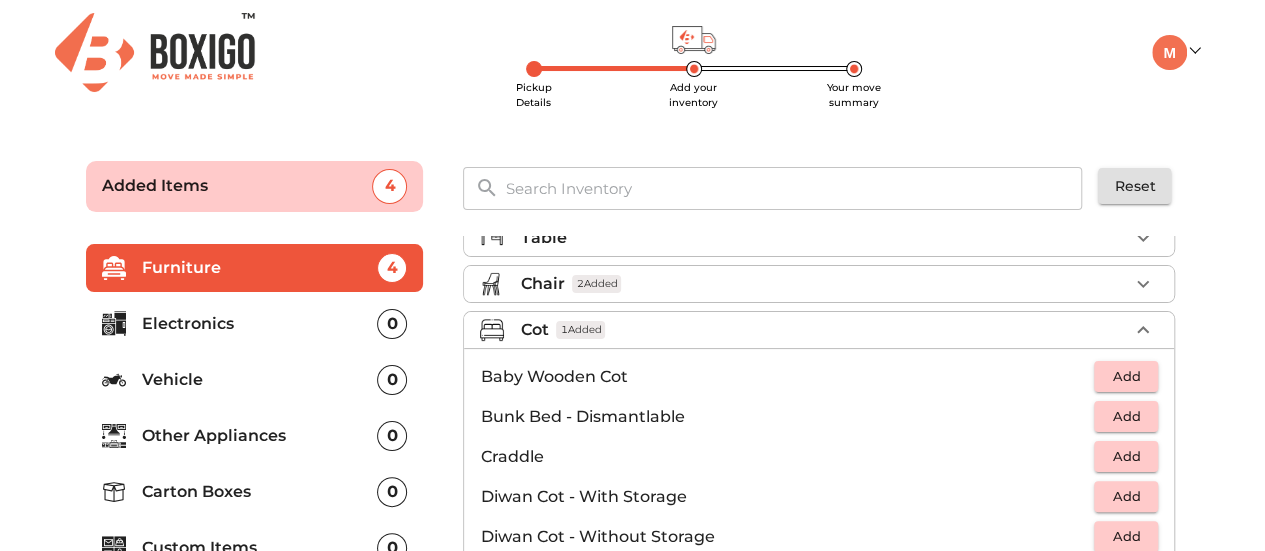 click on "Cot 1  Added" at bounding box center (824, 330) 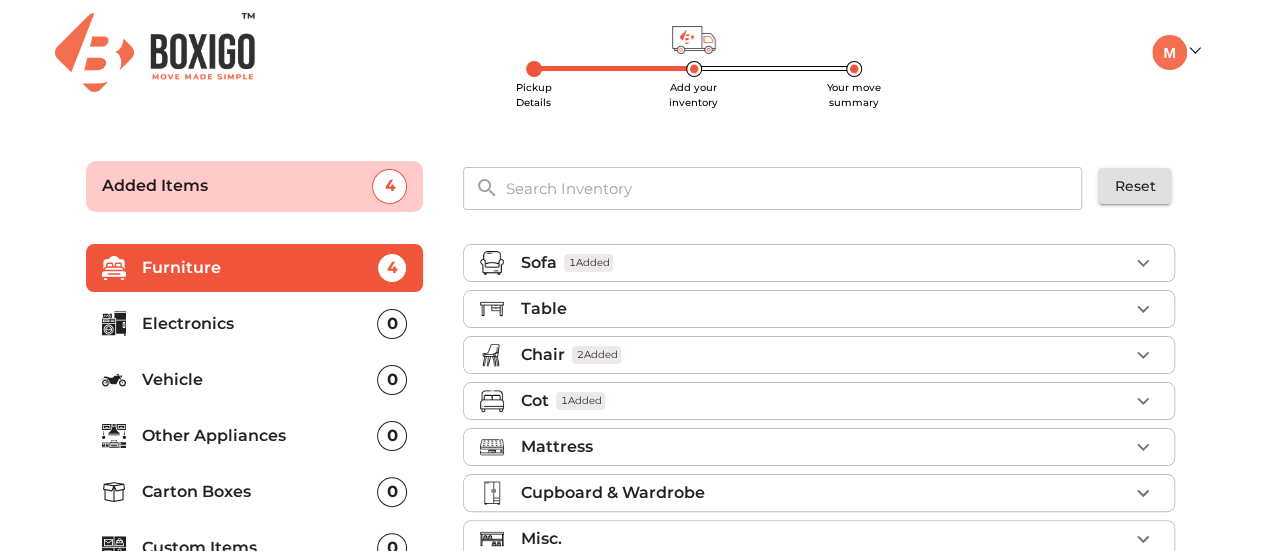 scroll, scrollTop: 0, scrollLeft: 0, axis: both 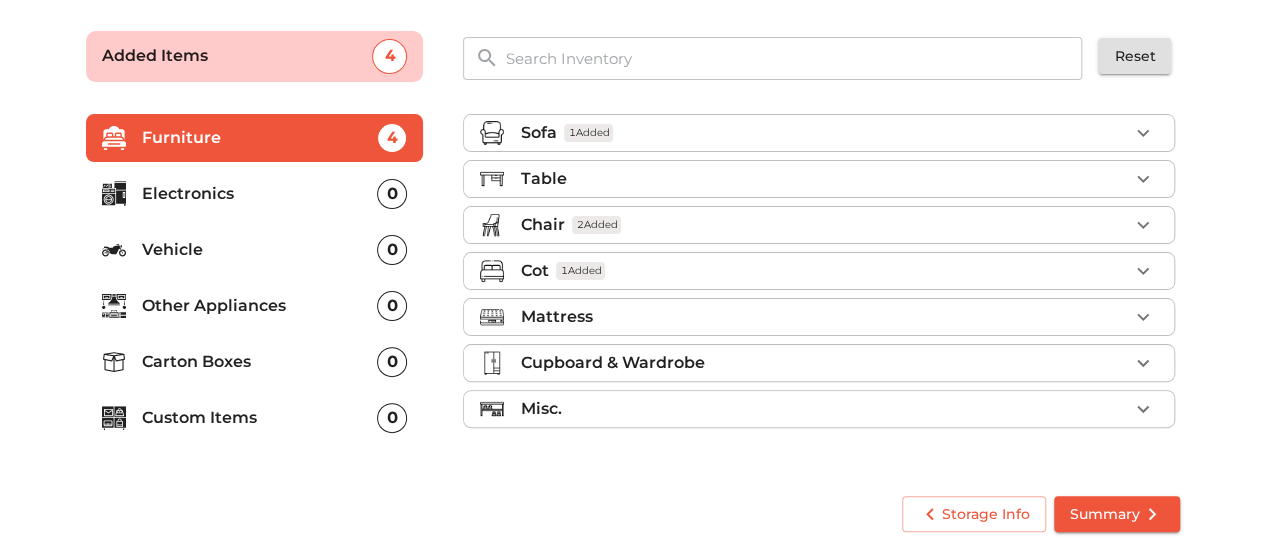 click on "Mattress" at bounding box center (824, 317) 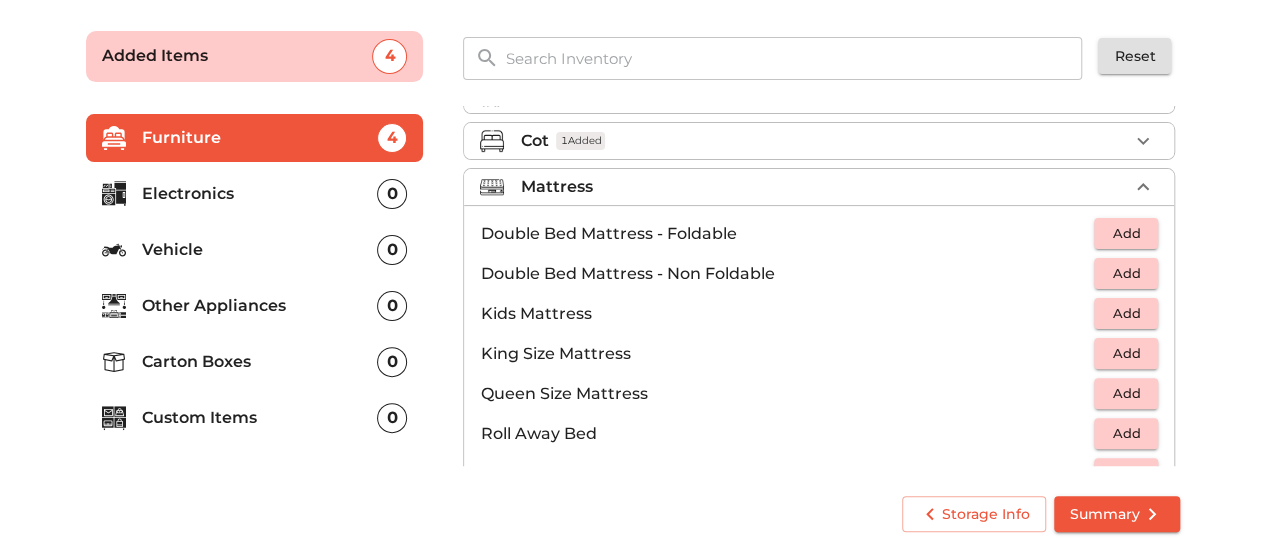 scroll, scrollTop: 238, scrollLeft: 0, axis: vertical 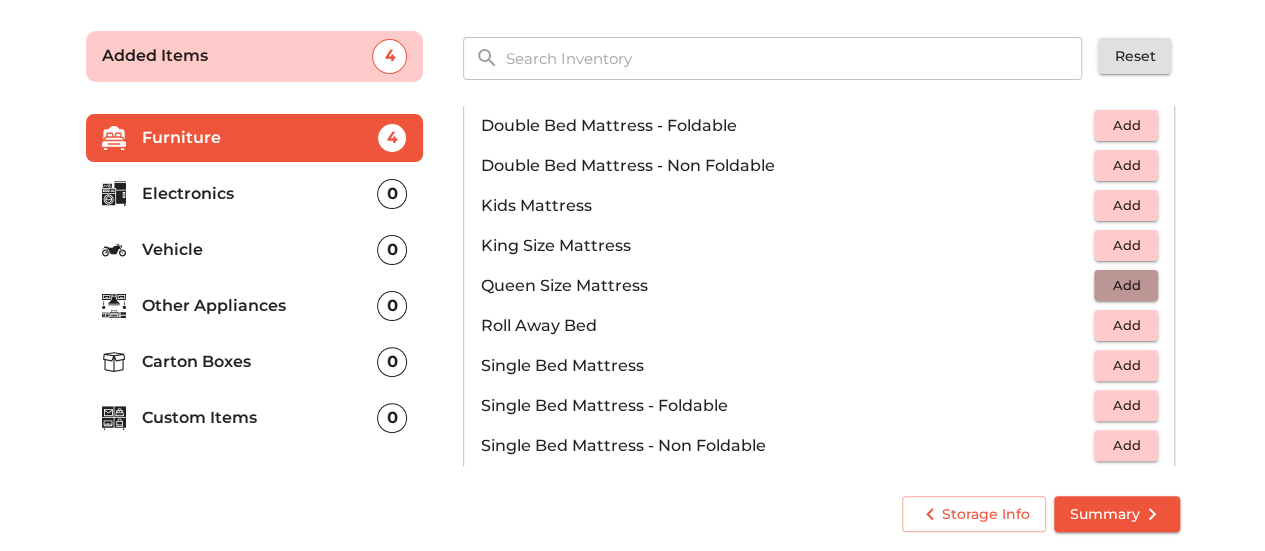 click on "Add" at bounding box center (1126, 285) 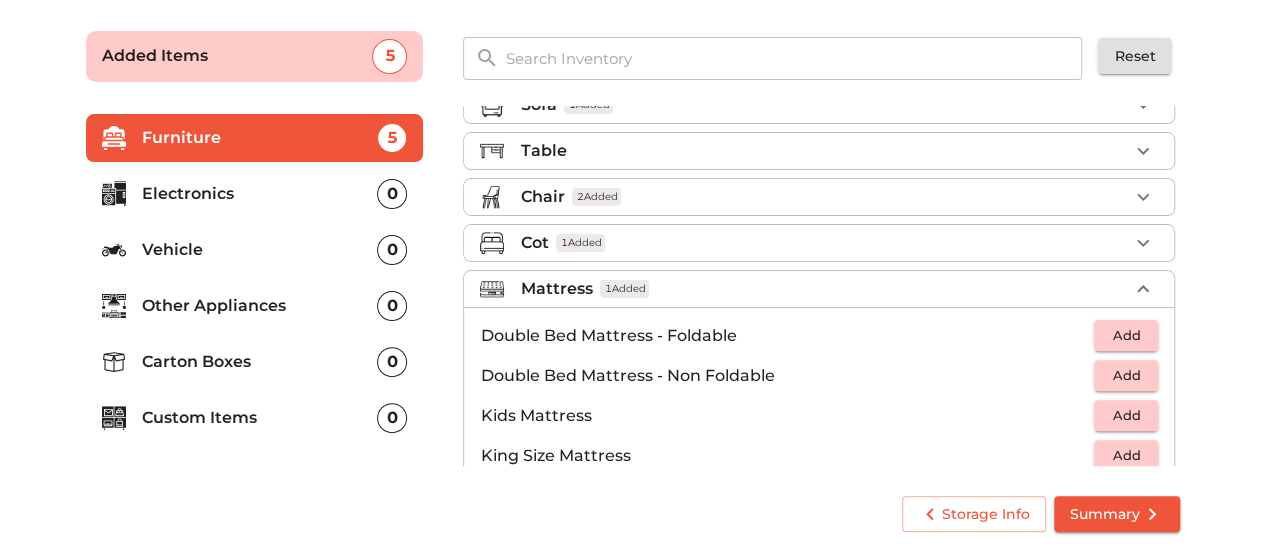 scroll, scrollTop: 0, scrollLeft: 0, axis: both 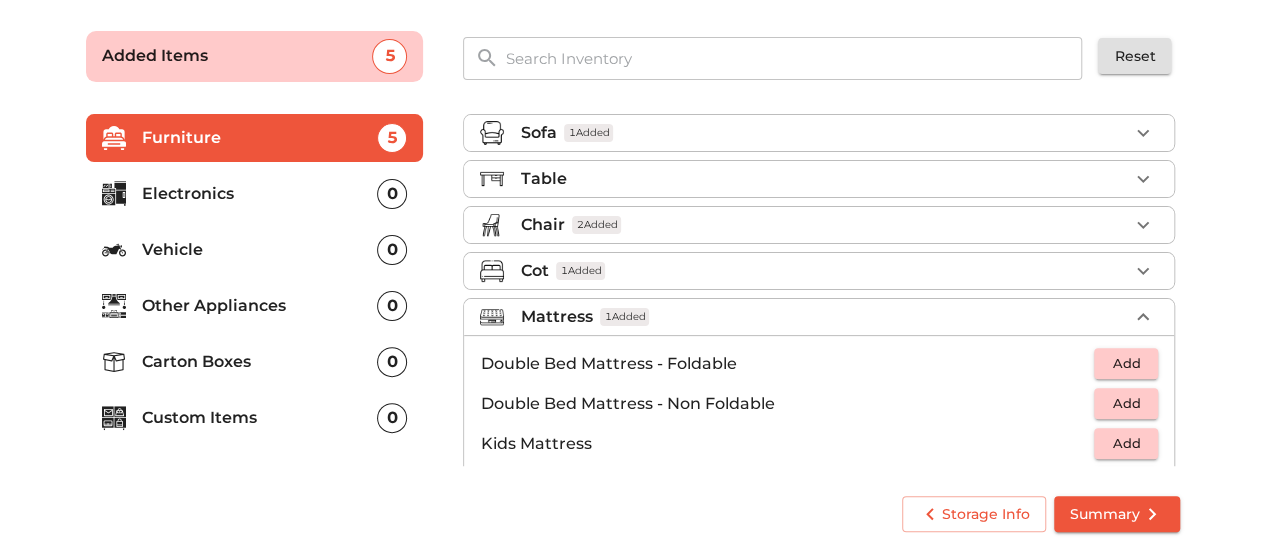 click on "Mattress 1  Added" at bounding box center [824, 317] 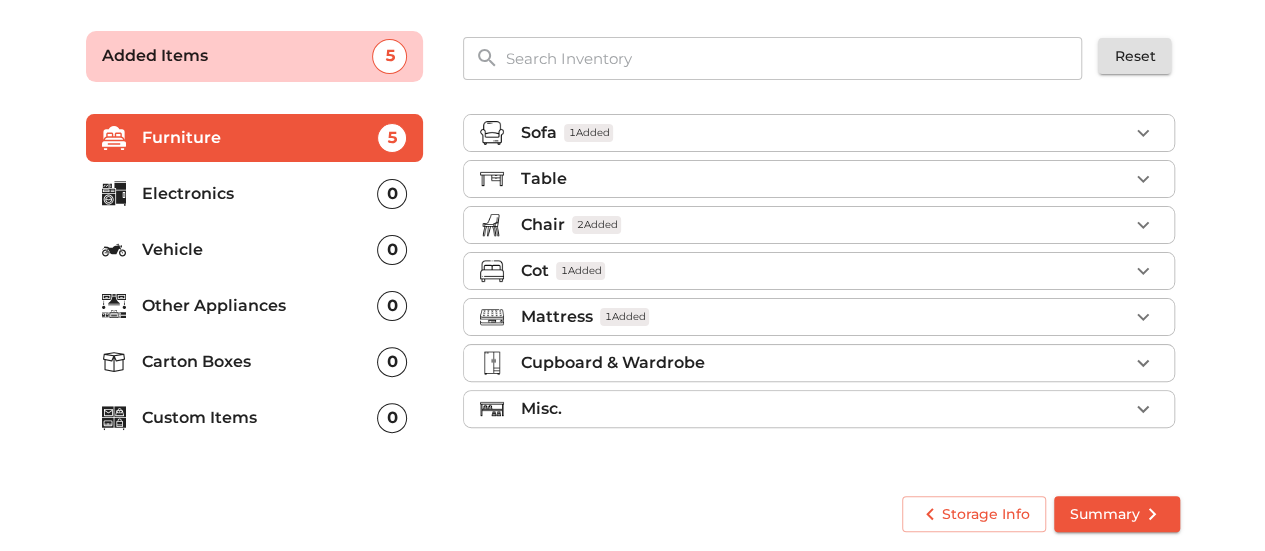 click on "Cupboard & Wardrobe" at bounding box center (824, 363) 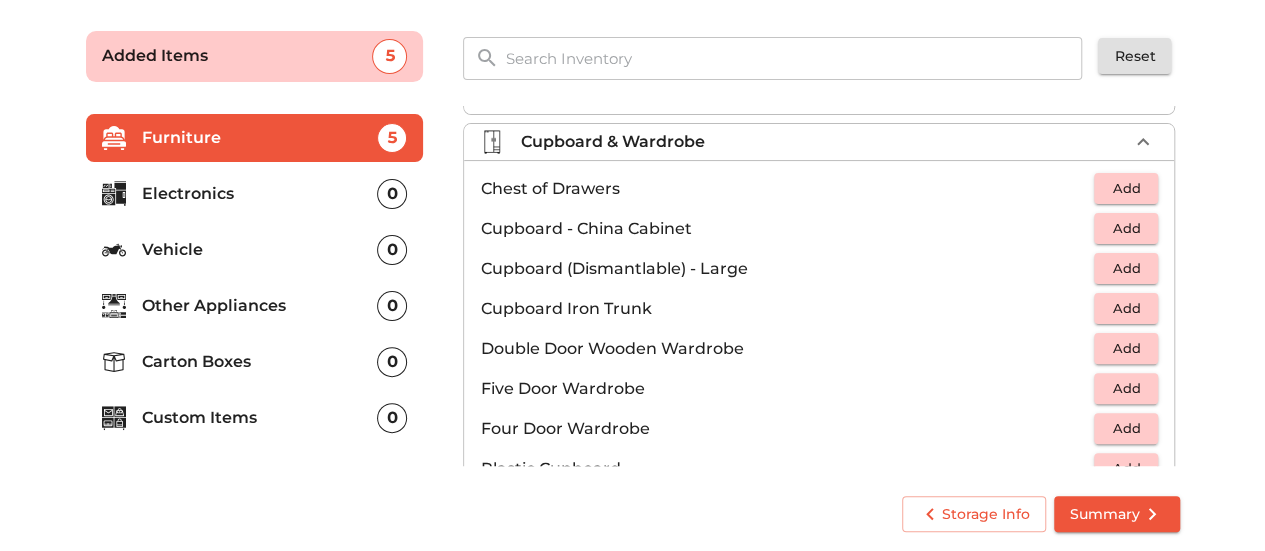 scroll, scrollTop: 120, scrollLeft: 0, axis: vertical 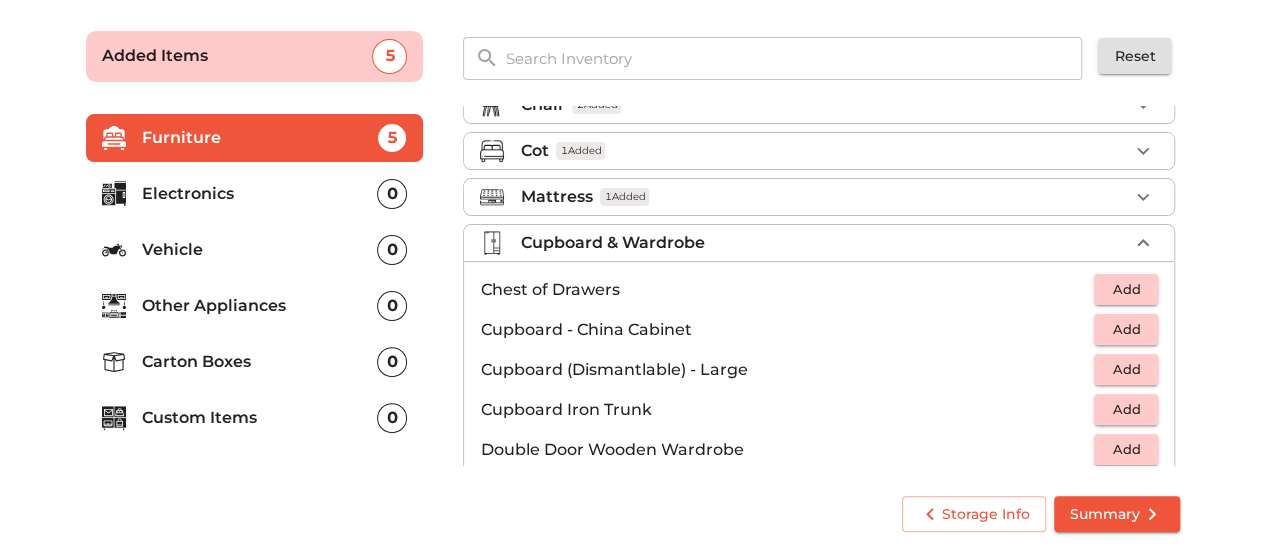 click on "Cupboard & Wardrobe" at bounding box center (824, 243) 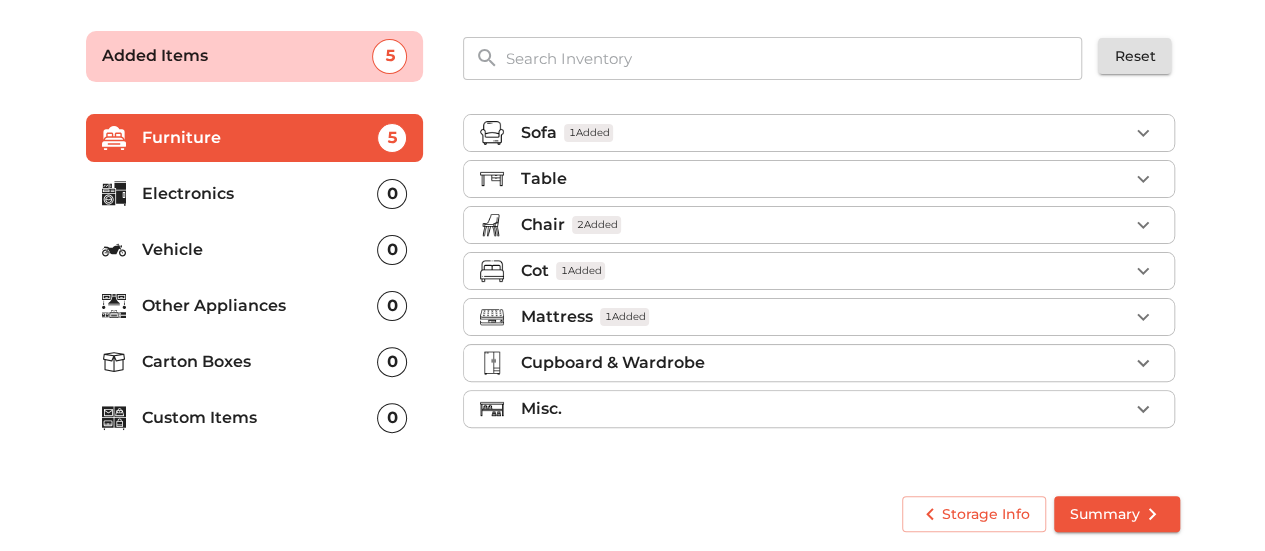 scroll, scrollTop: 0, scrollLeft: 0, axis: both 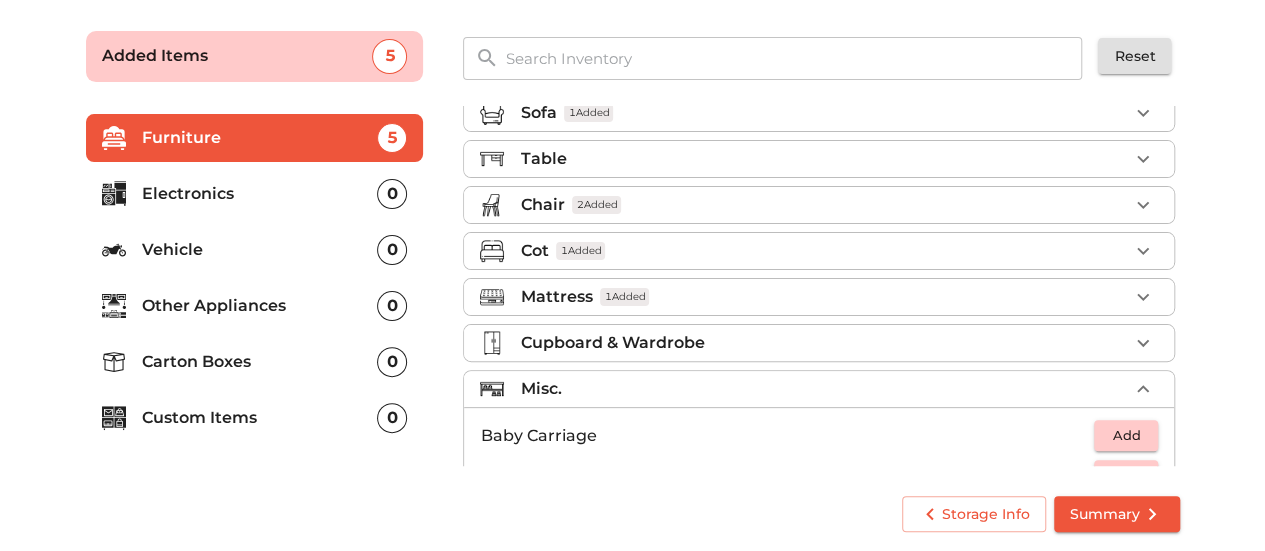 click on "Misc." at bounding box center [824, 389] 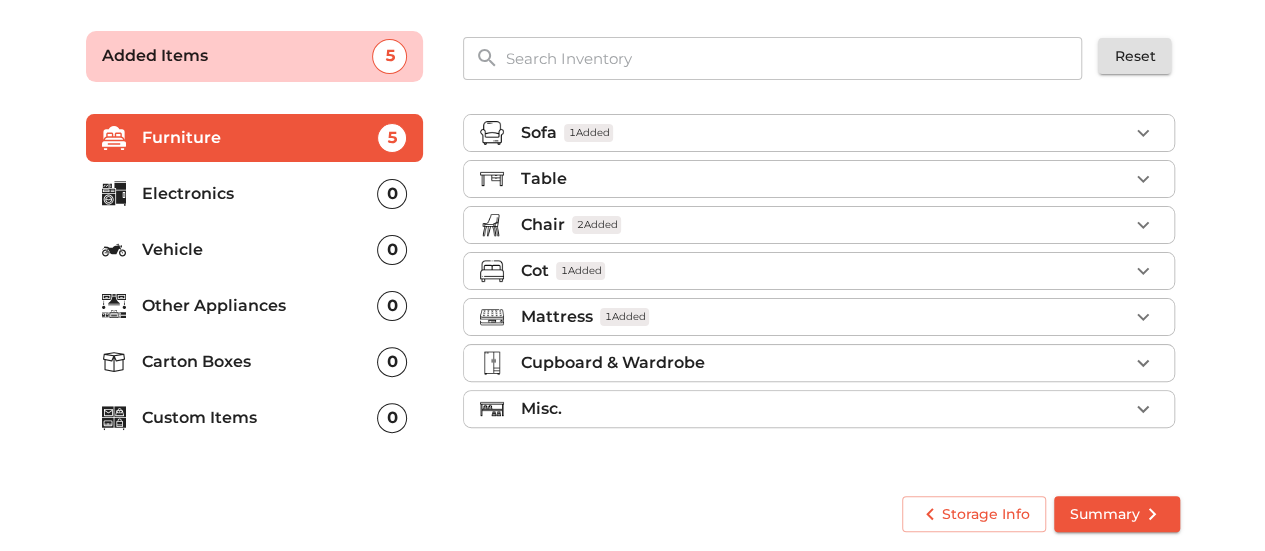 scroll, scrollTop: 0, scrollLeft: 0, axis: both 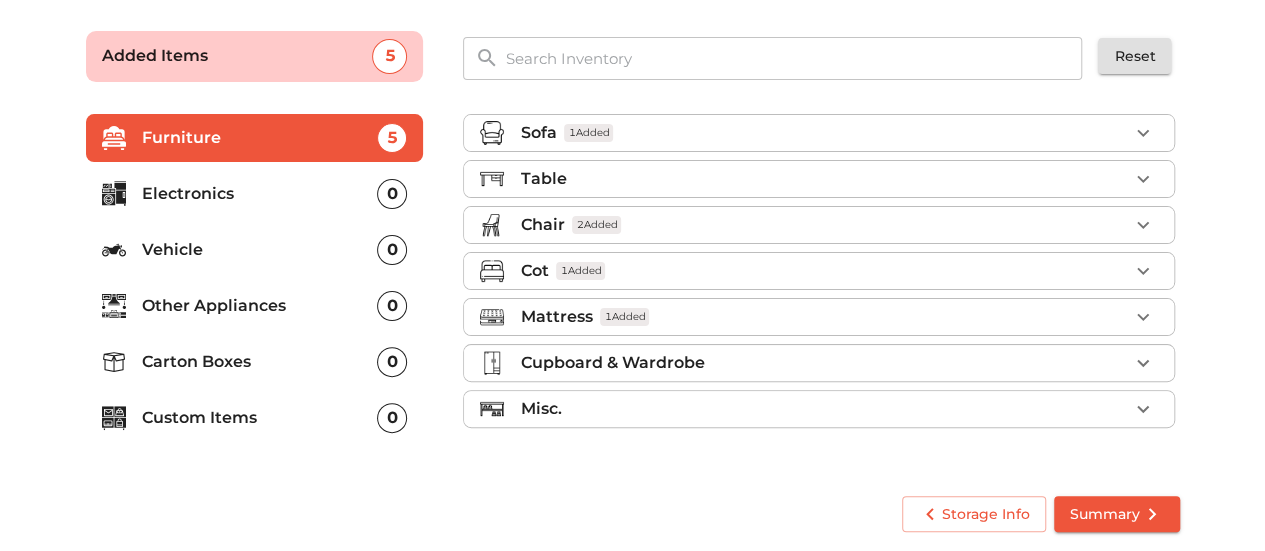 click on "Electronics" at bounding box center (260, 194) 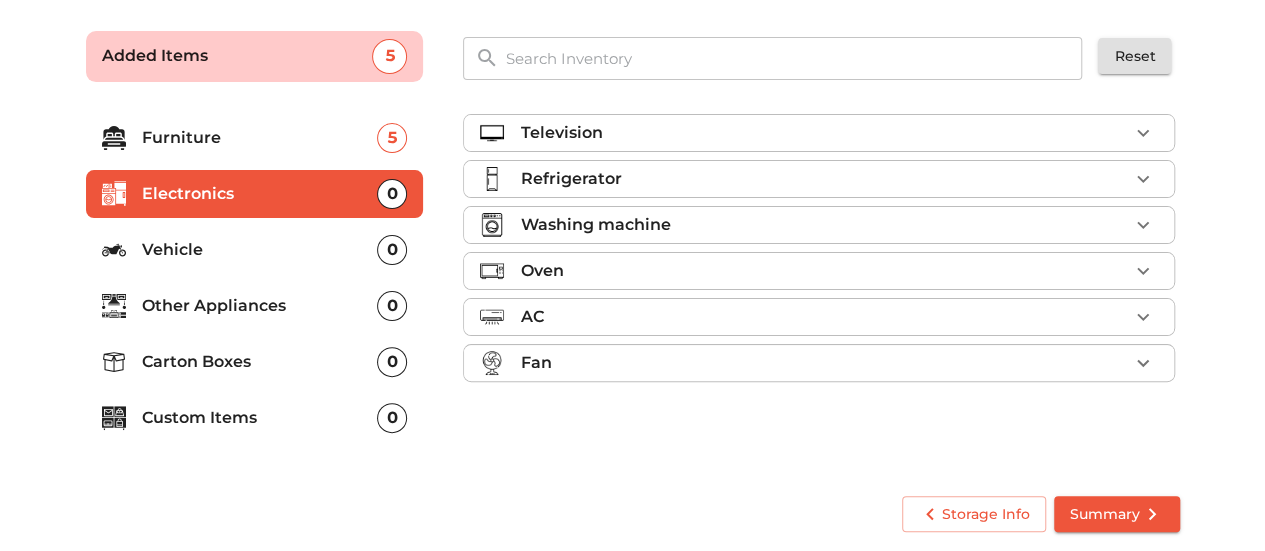 click on "Television" at bounding box center [561, 133] 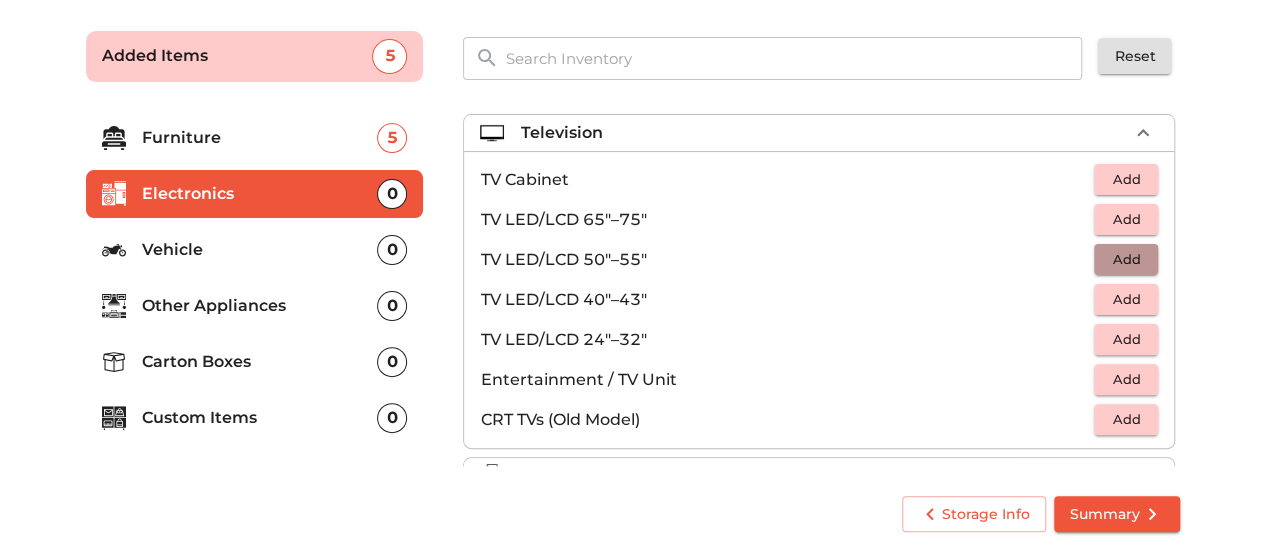 click on "Add" at bounding box center [1126, 259] 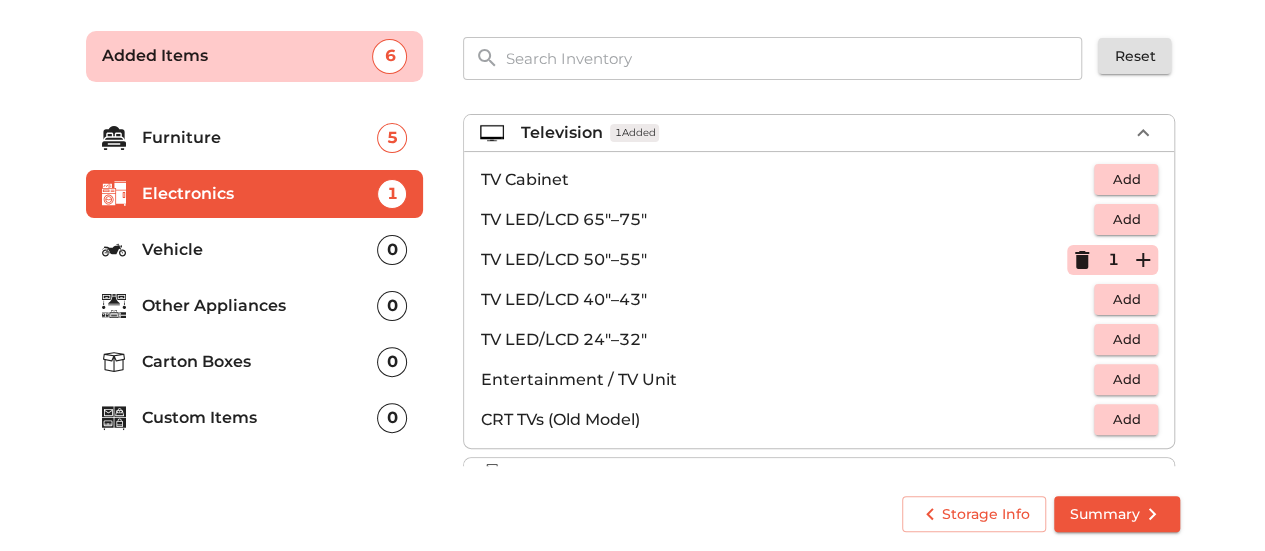 click on "Television 1  Added" at bounding box center [824, 133] 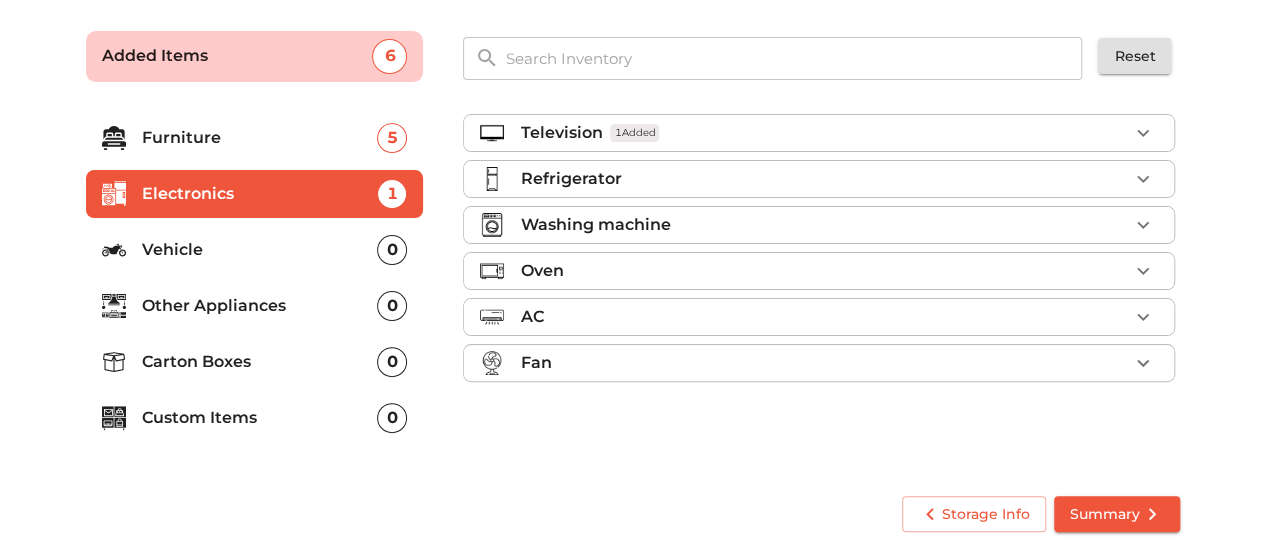 click on "Refrigerator" at bounding box center (824, 179) 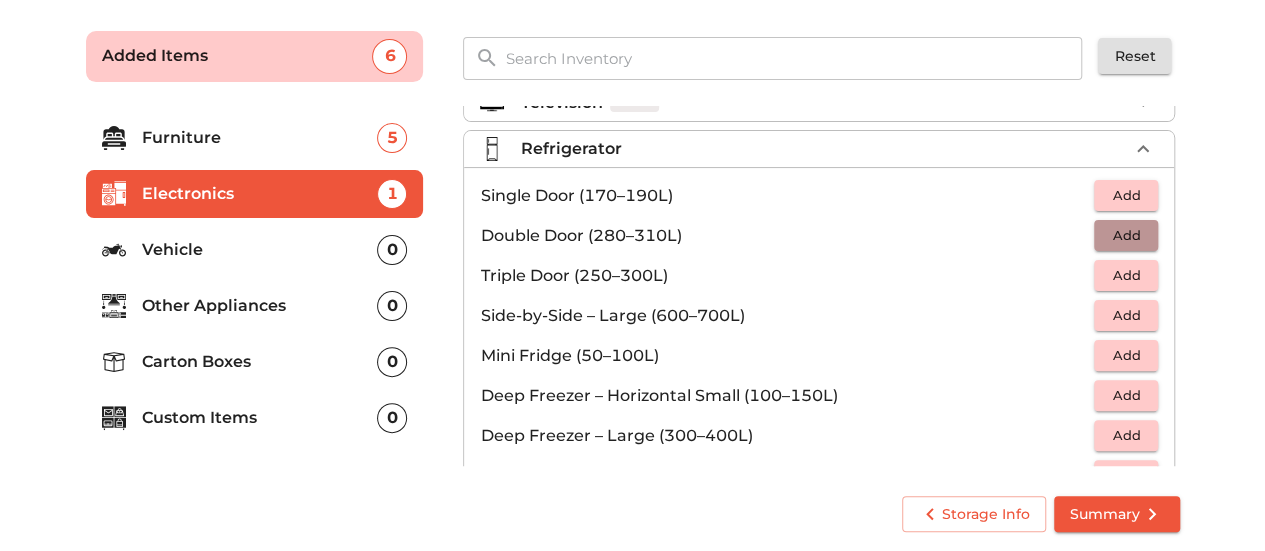 click on "Add" at bounding box center [1126, 235] 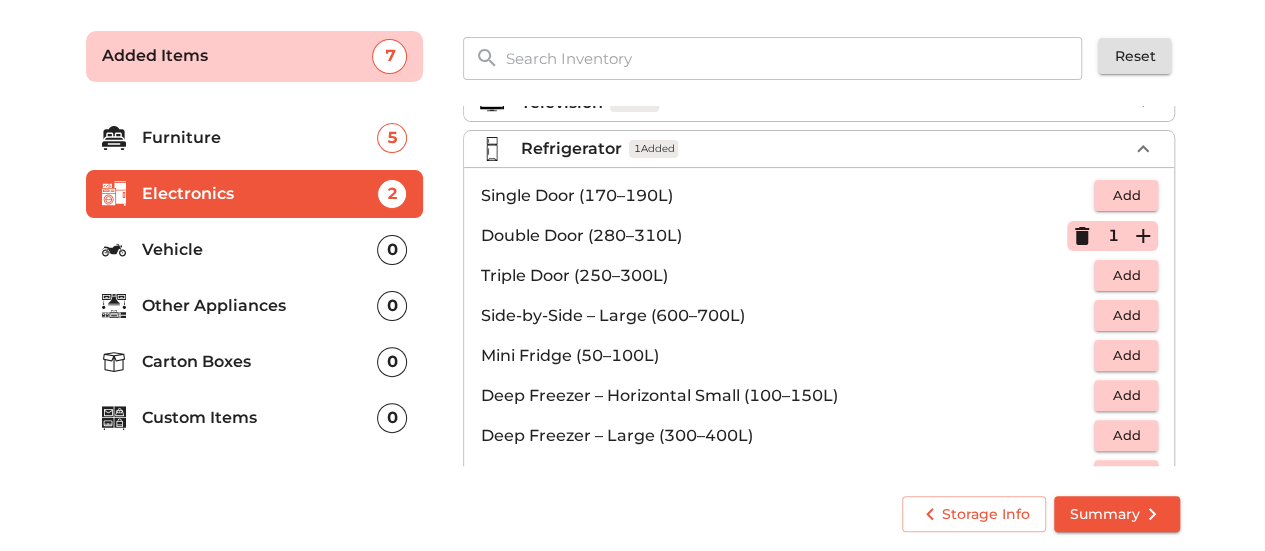 click on "Refrigerator 1  Added" at bounding box center [824, 149] 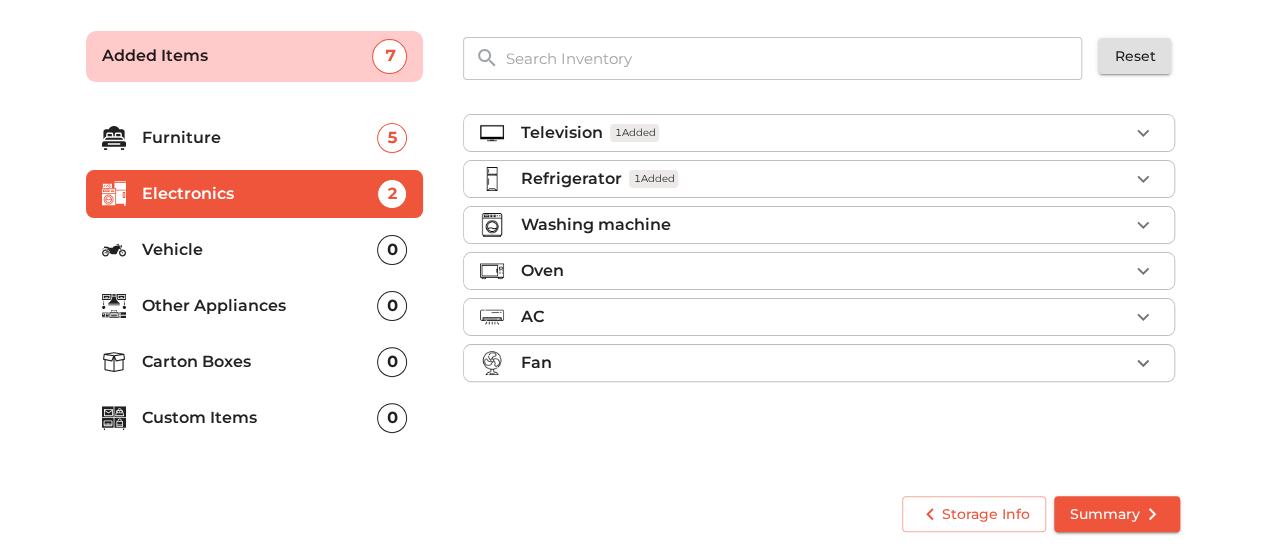 scroll, scrollTop: 0, scrollLeft: 0, axis: both 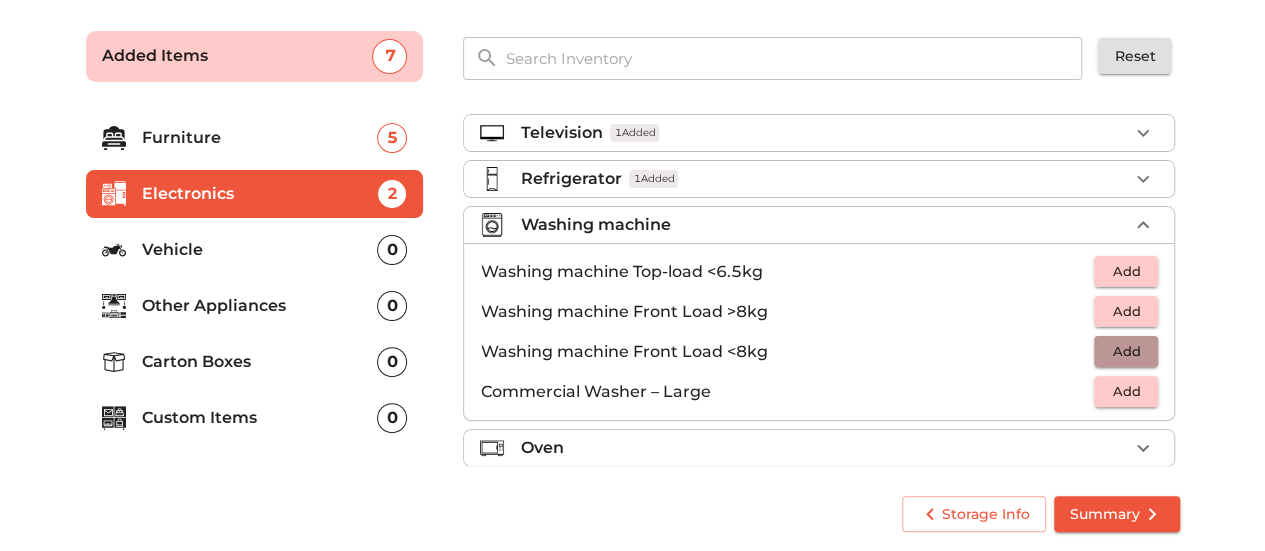 click on "Add" at bounding box center (1126, 351) 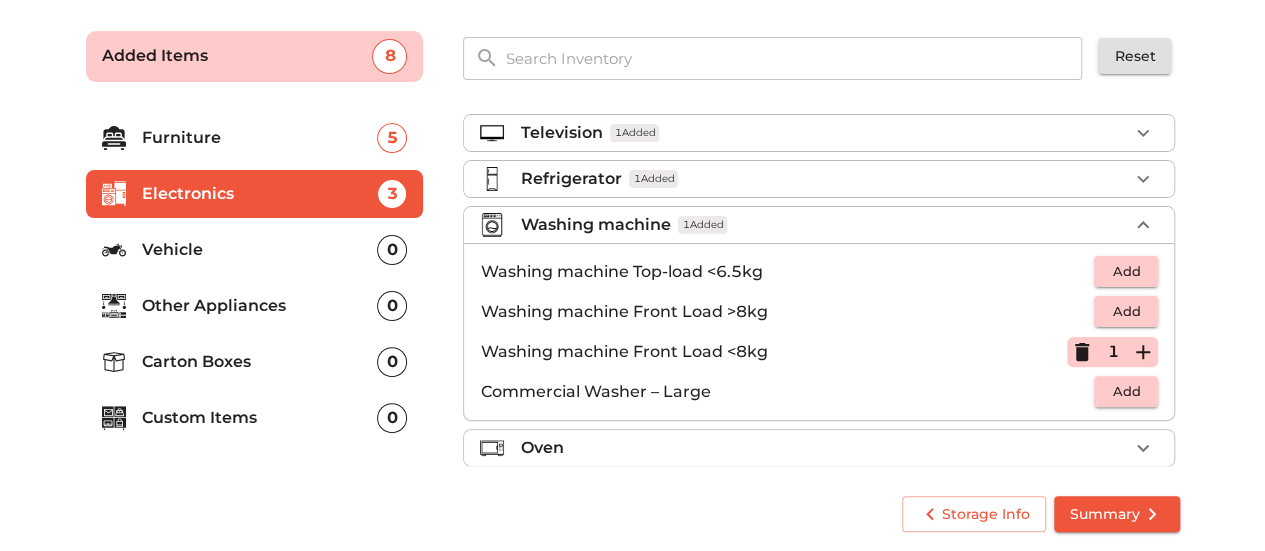 click on "Washing machine 1  Added" at bounding box center (824, 225) 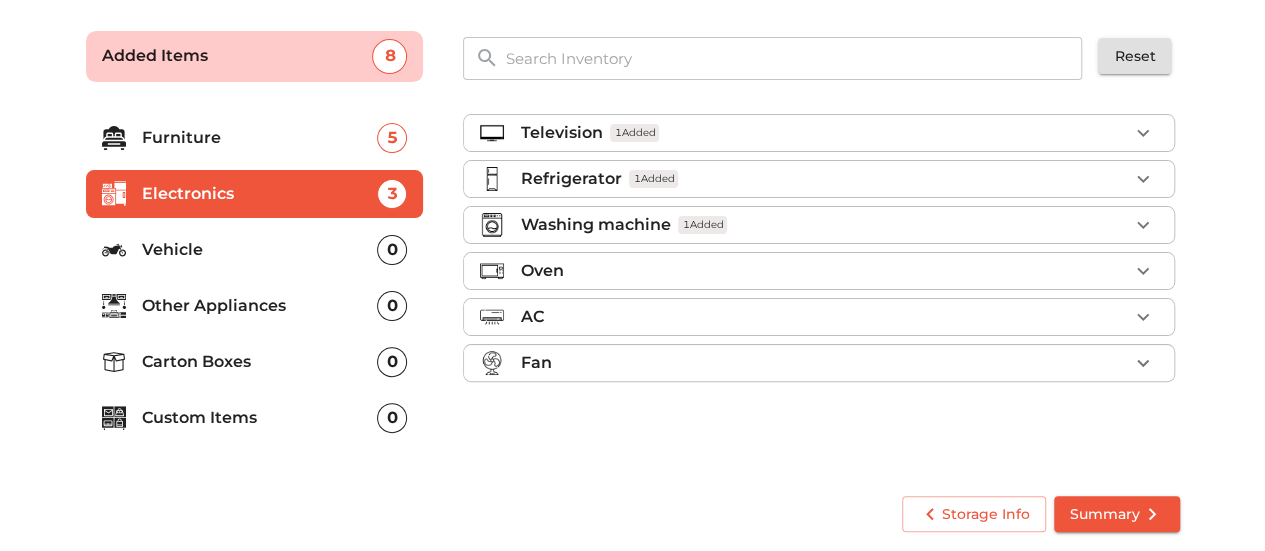 click on "Washing machine 1  Added" at bounding box center [824, 225] 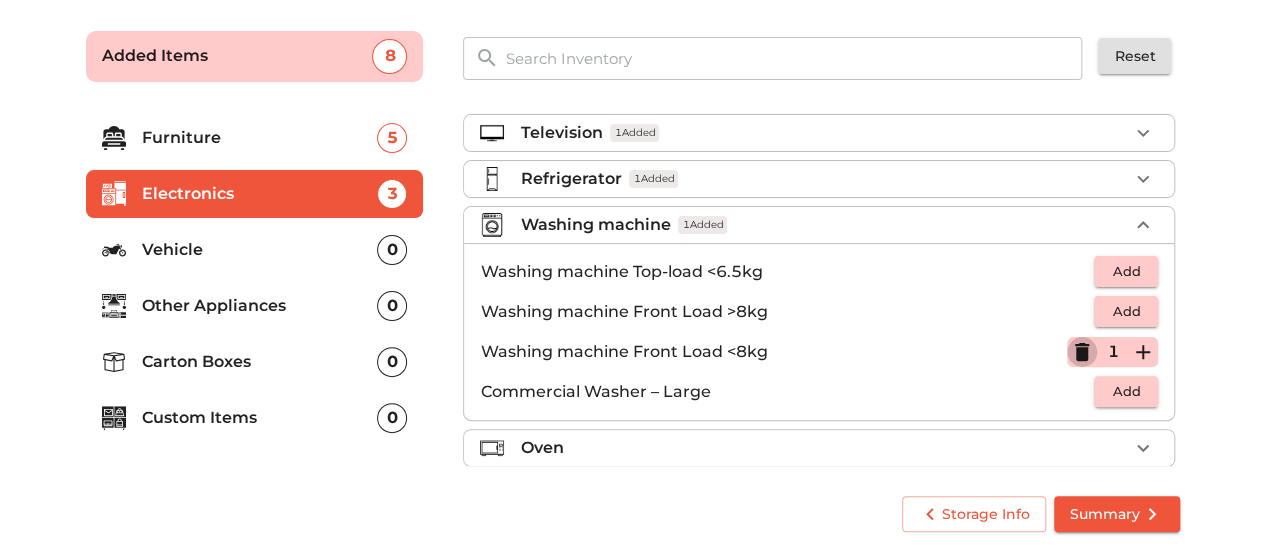 click 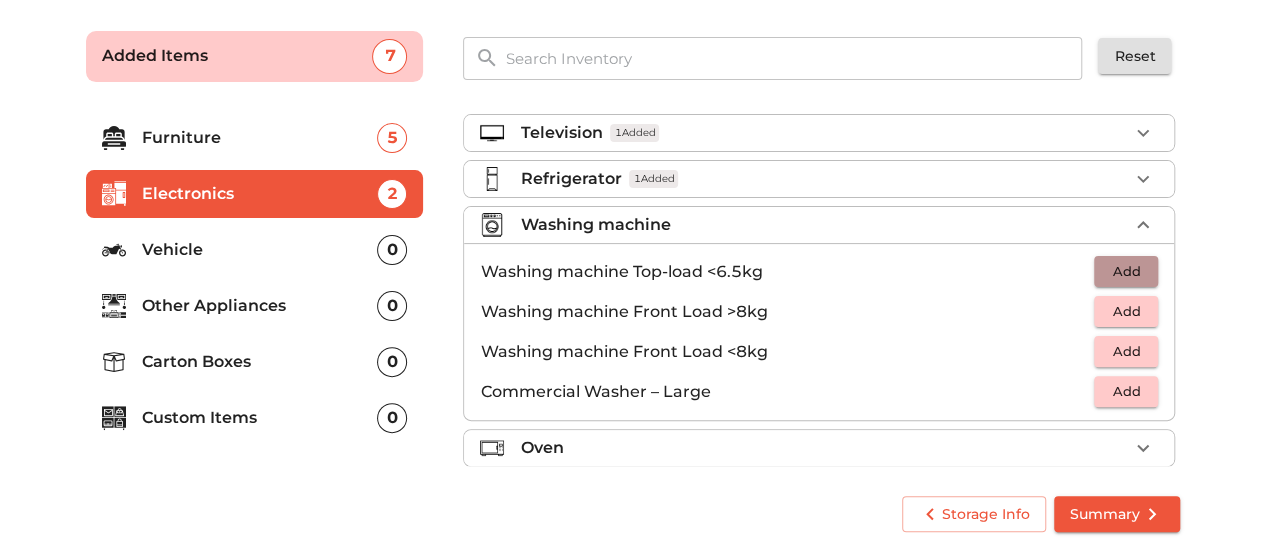 click on "Add" at bounding box center (1126, 271) 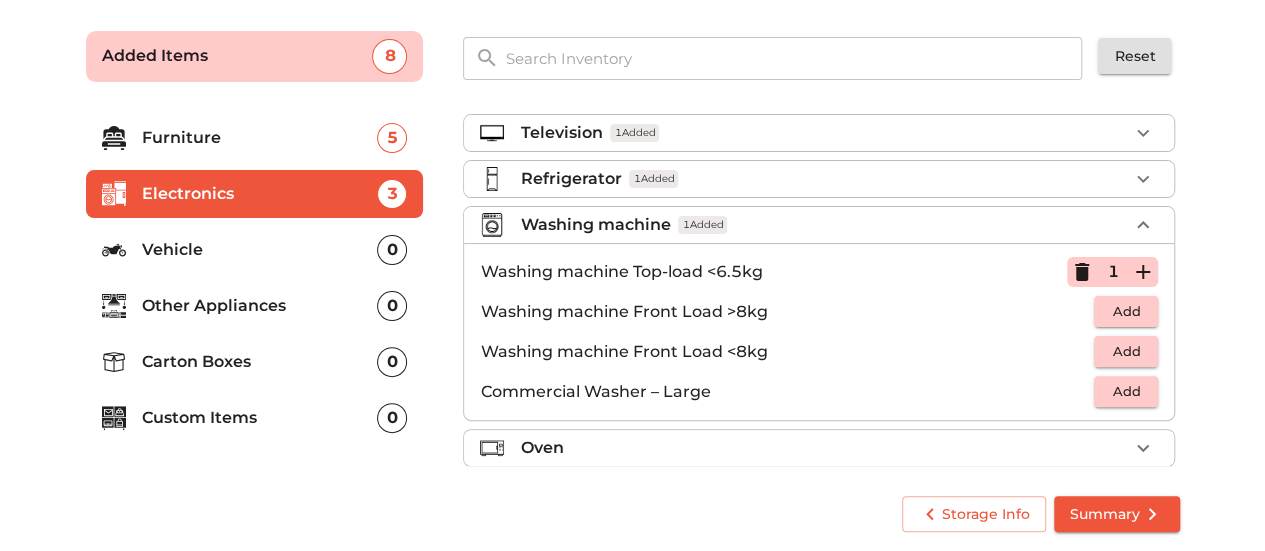 click on "Washing machine 1  Added" at bounding box center [824, 225] 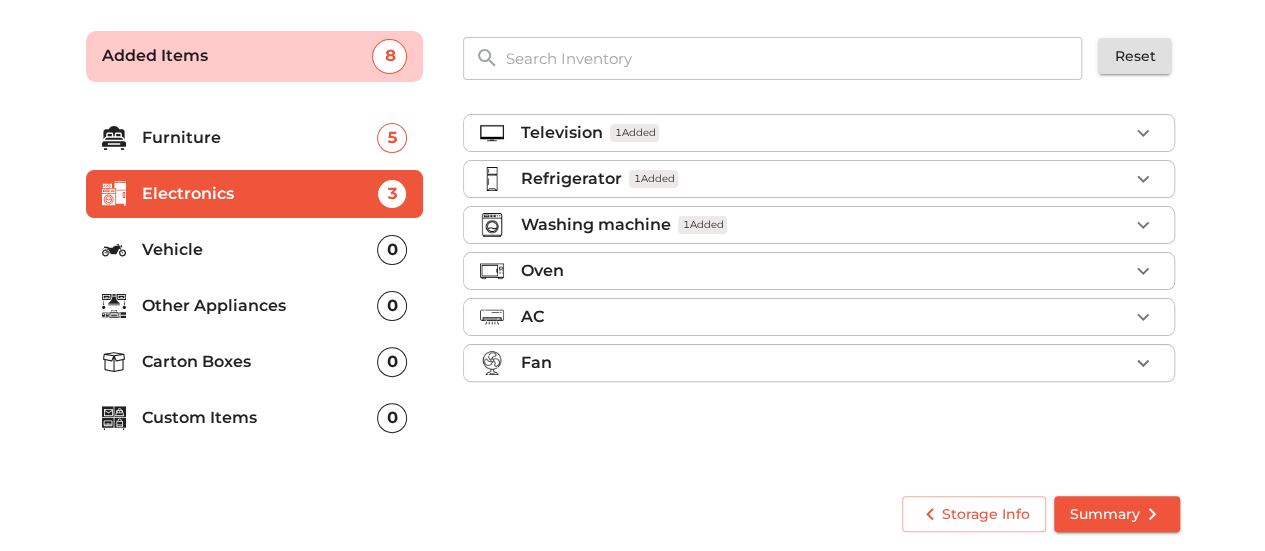 click on "Oven" at bounding box center (824, 271) 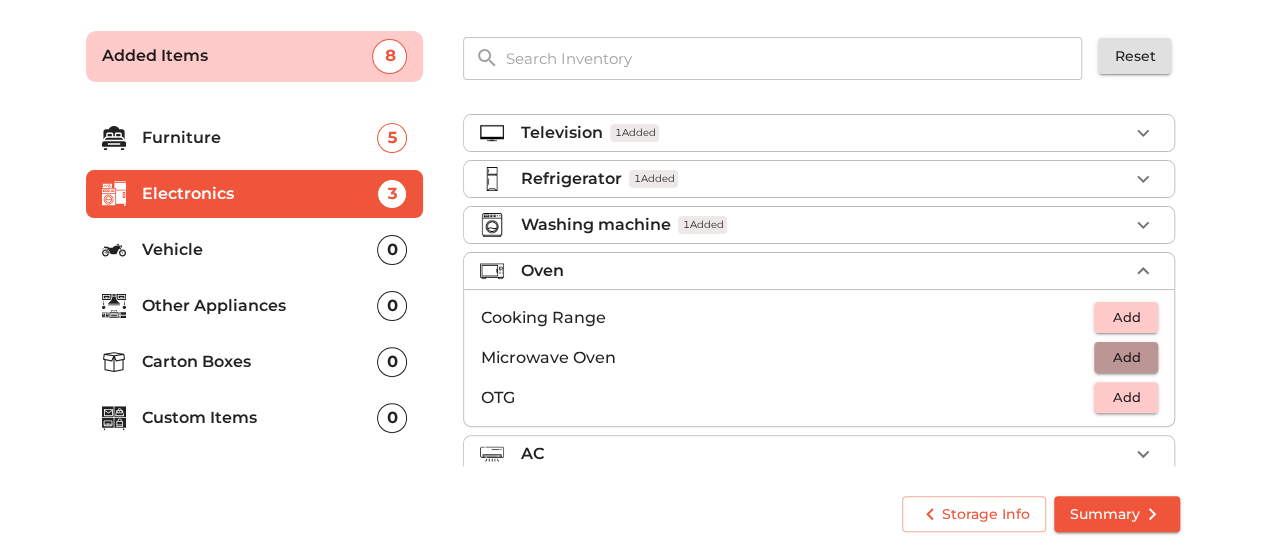click on "Add" at bounding box center (1126, 357) 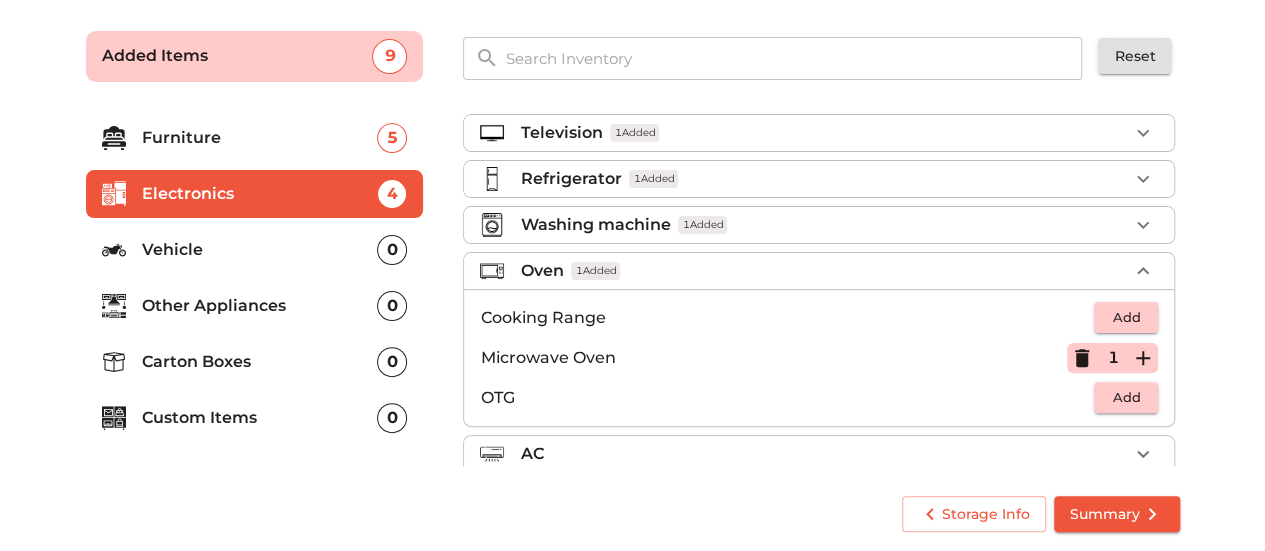 click on "Oven 1  Added" at bounding box center [824, 271] 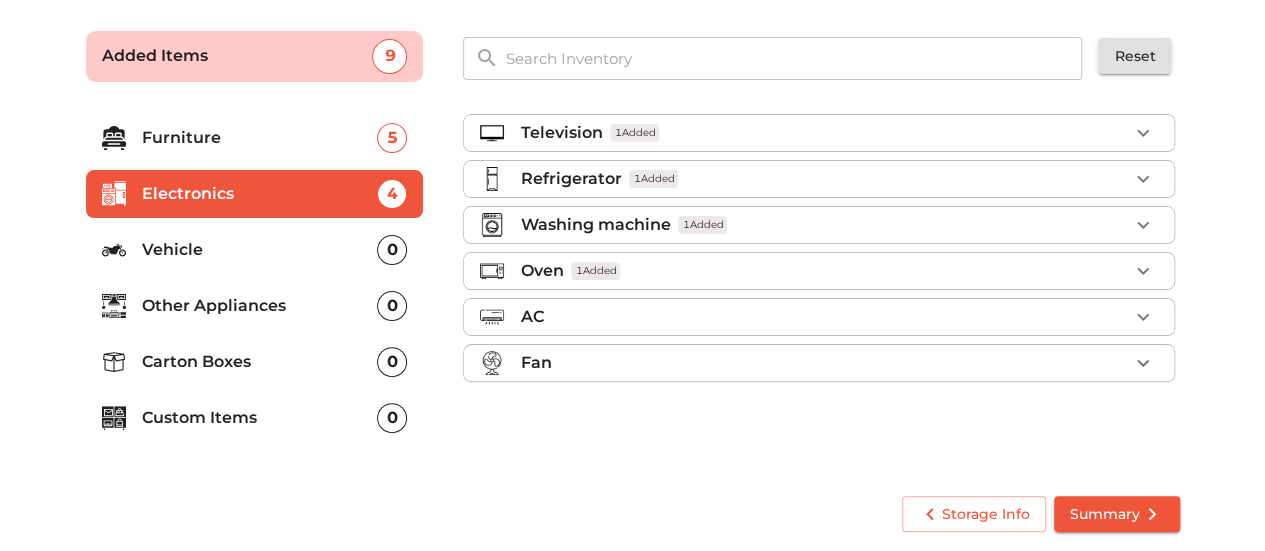 click on "Fan" at bounding box center [824, 363] 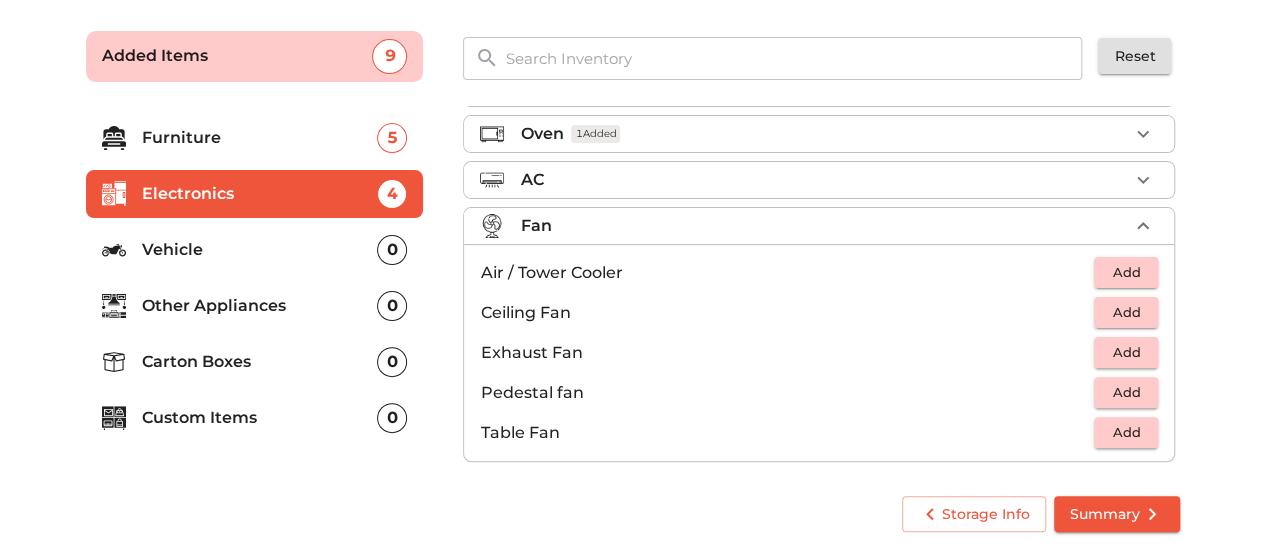 scroll, scrollTop: 144, scrollLeft: 0, axis: vertical 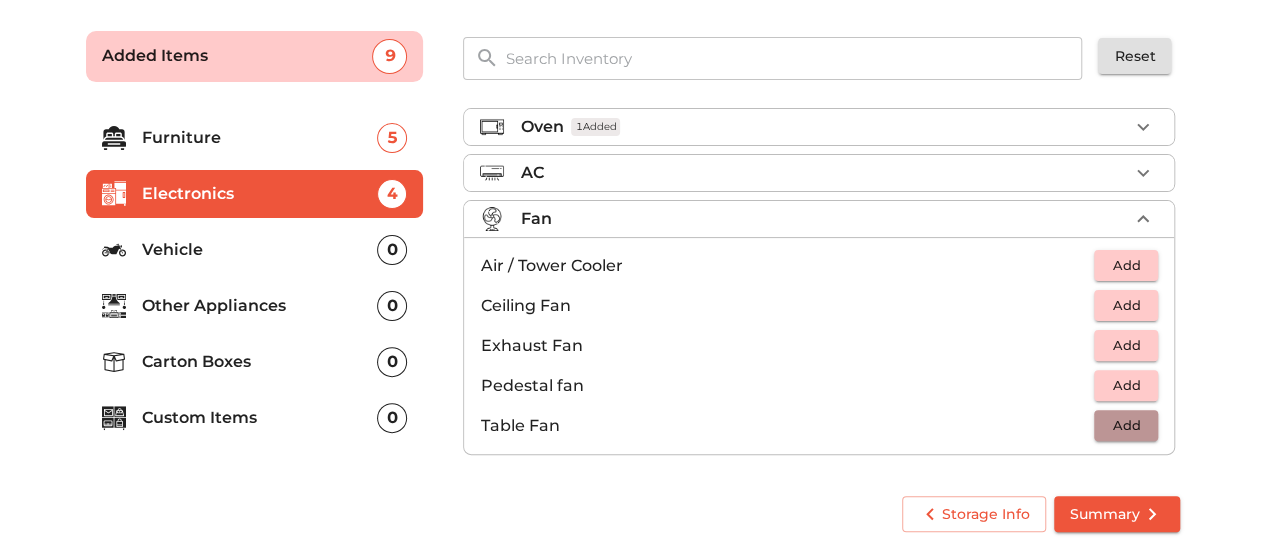 click on "Add" at bounding box center [1126, 425] 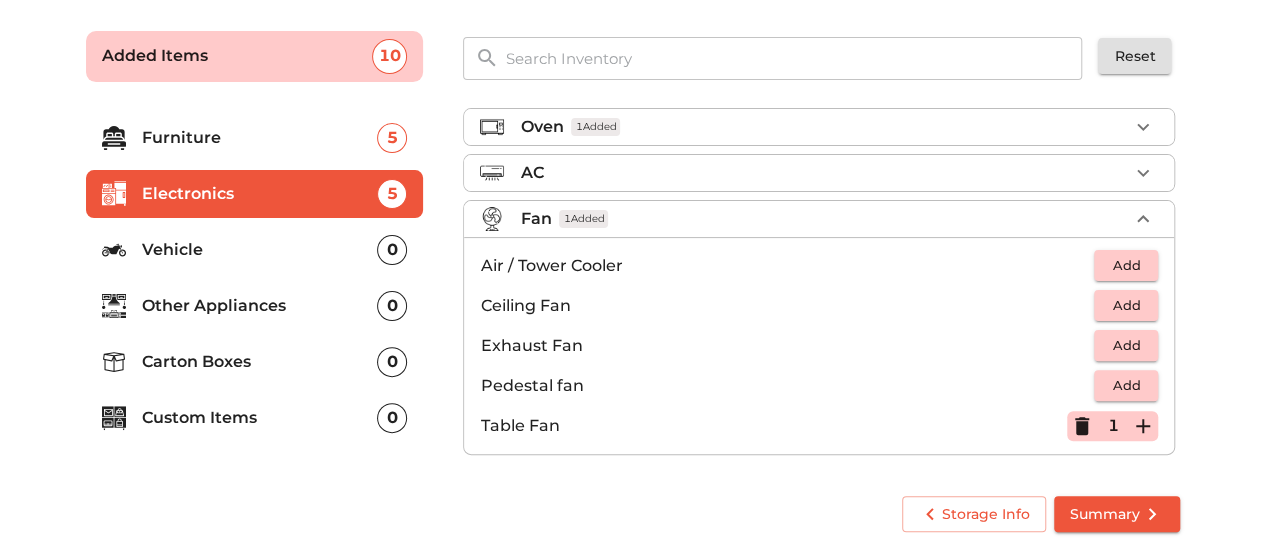 click on "Fan 1  Added" at bounding box center [824, 219] 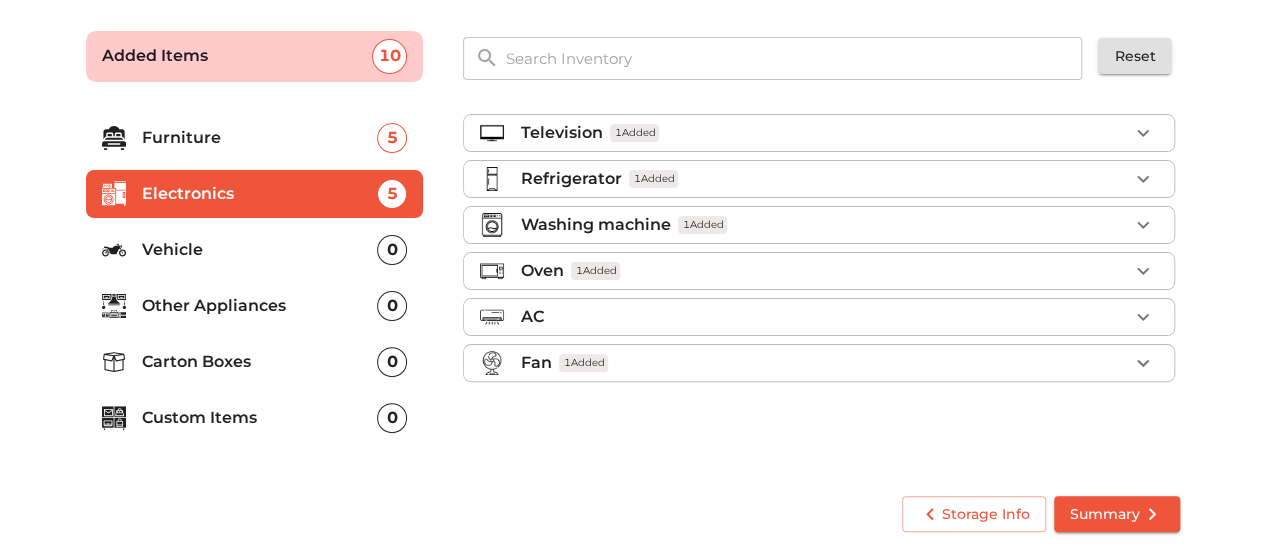click on "Vehicle 0" at bounding box center (255, 250) 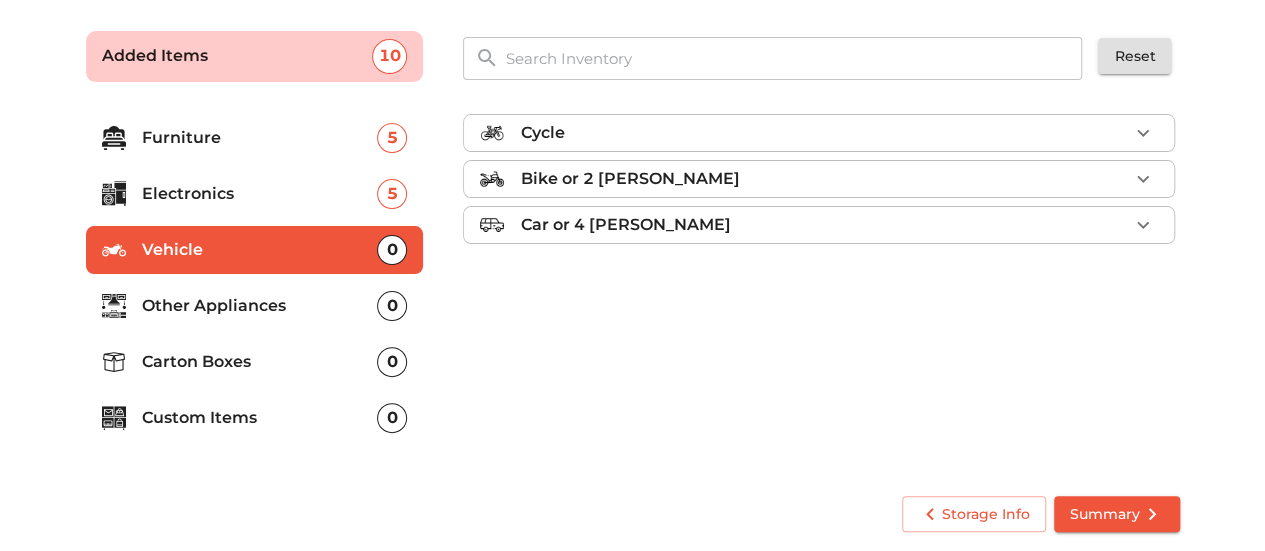click on "Bike or 2 [PERSON_NAME]" at bounding box center (824, 179) 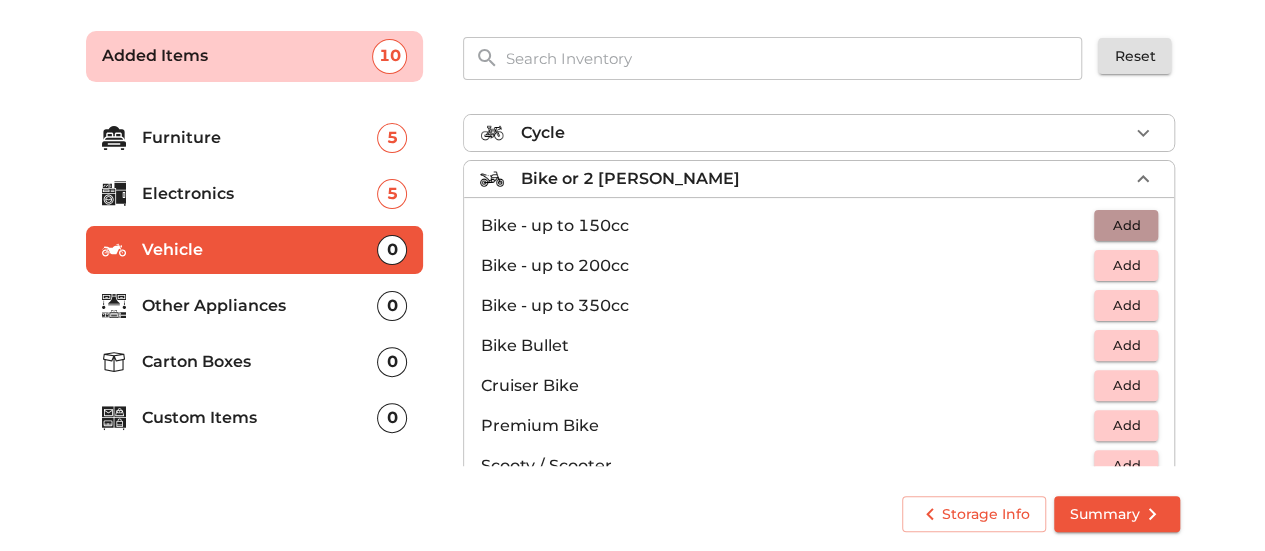 click on "Add" at bounding box center (1126, 225) 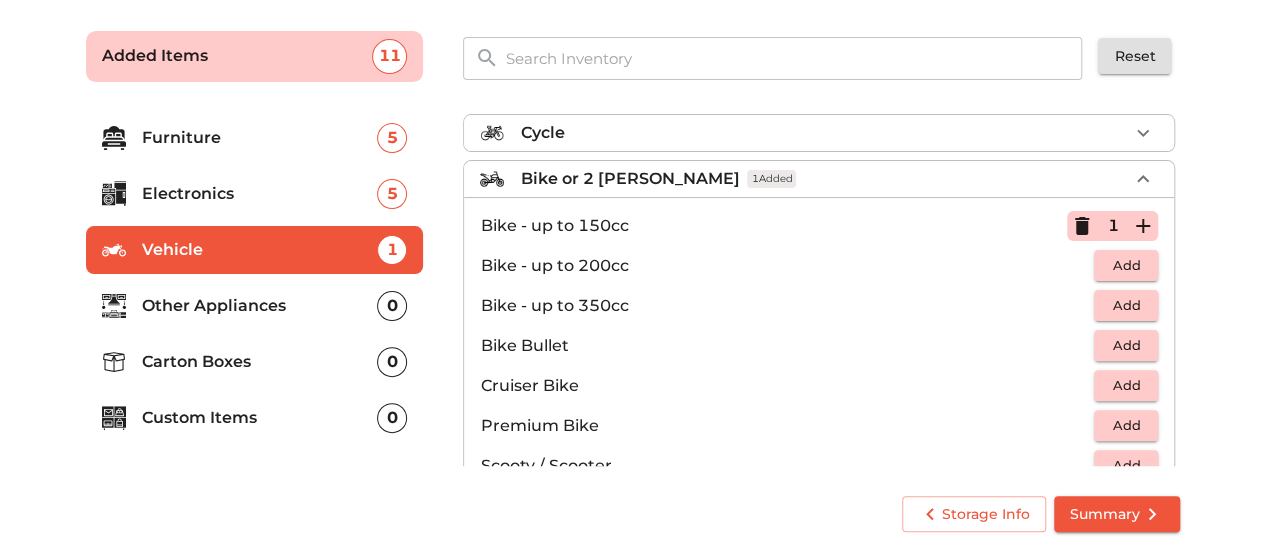 click on "Bike or 2 [PERSON_NAME] 1  Added" at bounding box center (824, 179) 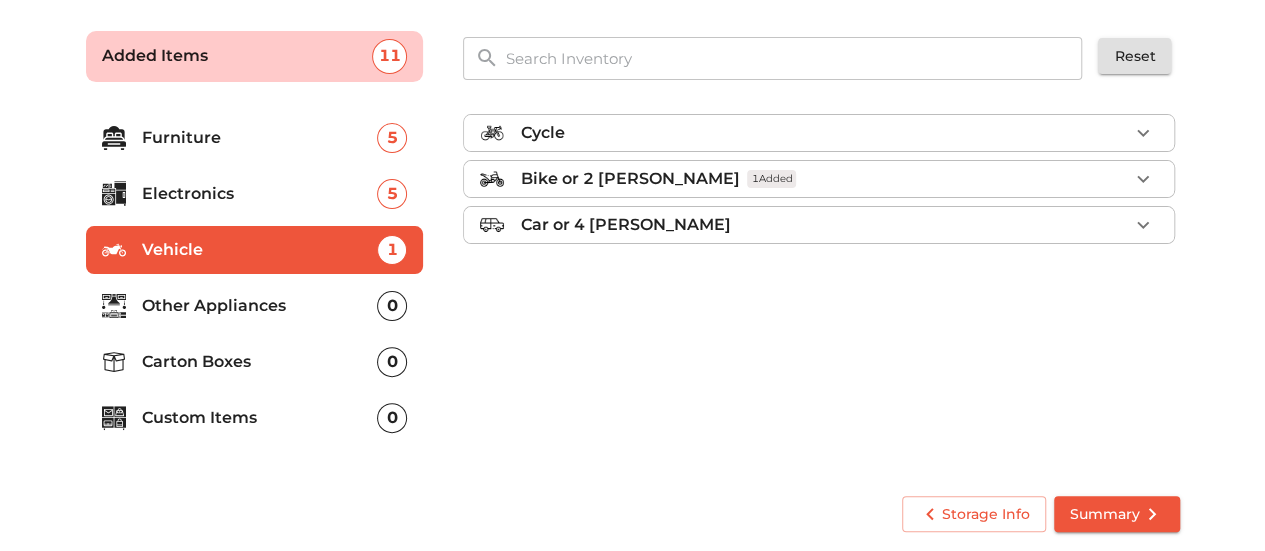 click on "Other Appliances 0" at bounding box center (255, 306) 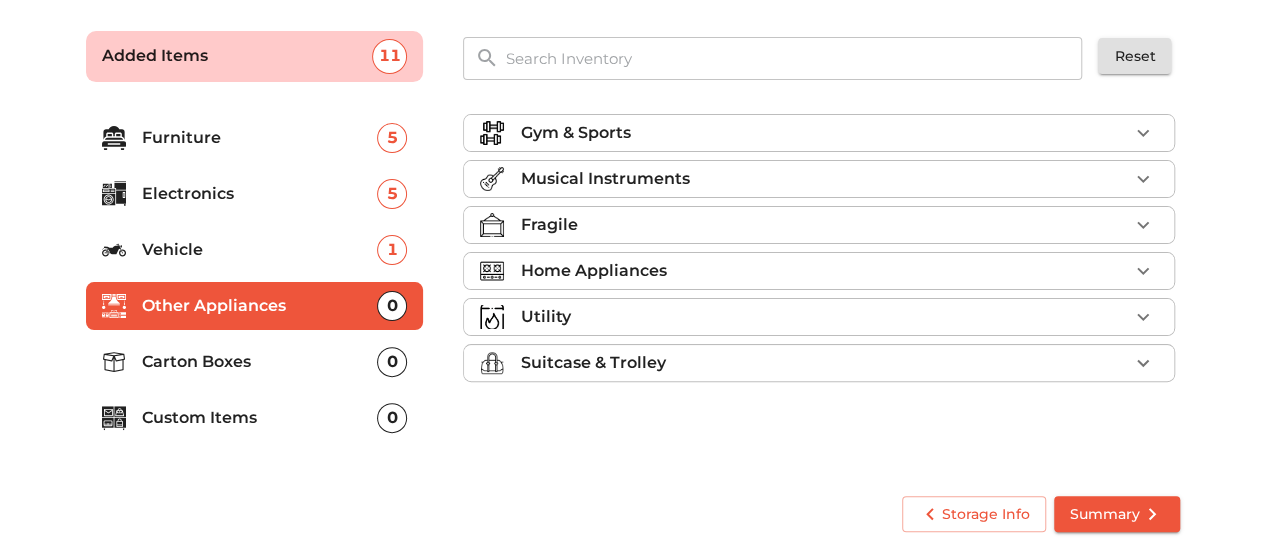 click on "Home Appliances" at bounding box center (824, 271) 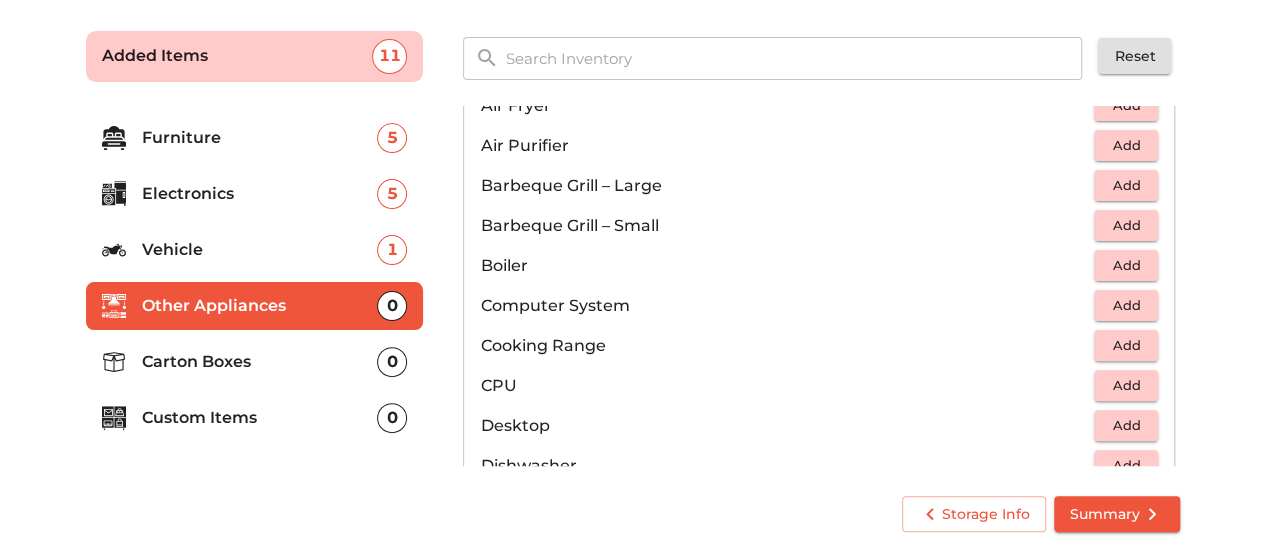 scroll, scrollTop: 218, scrollLeft: 0, axis: vertical 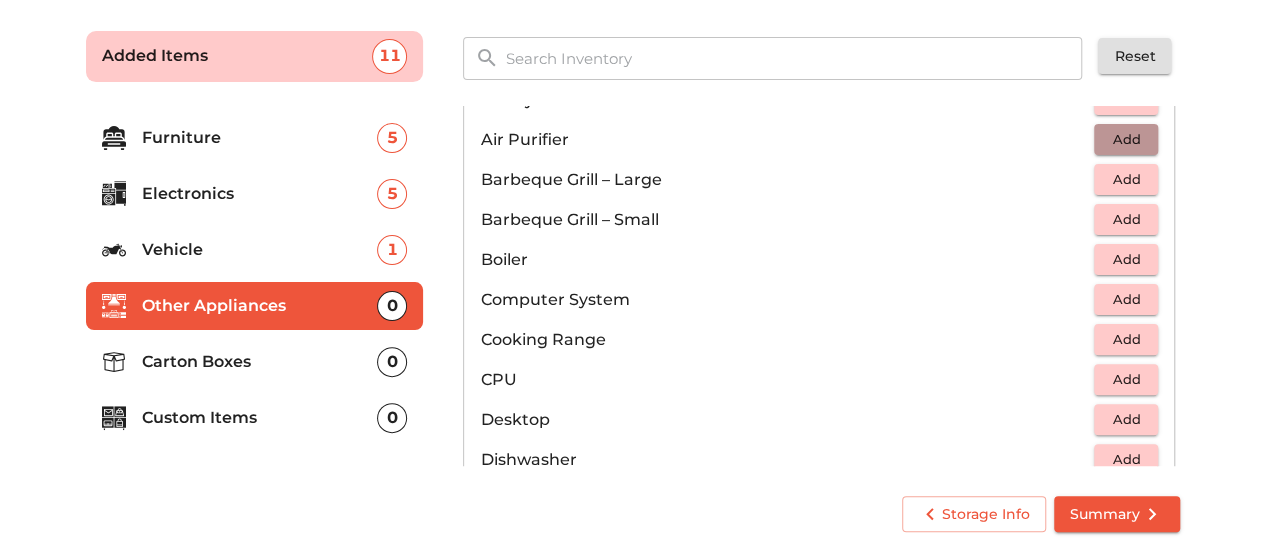 click on "Add" at bounding box center (1126, 139) 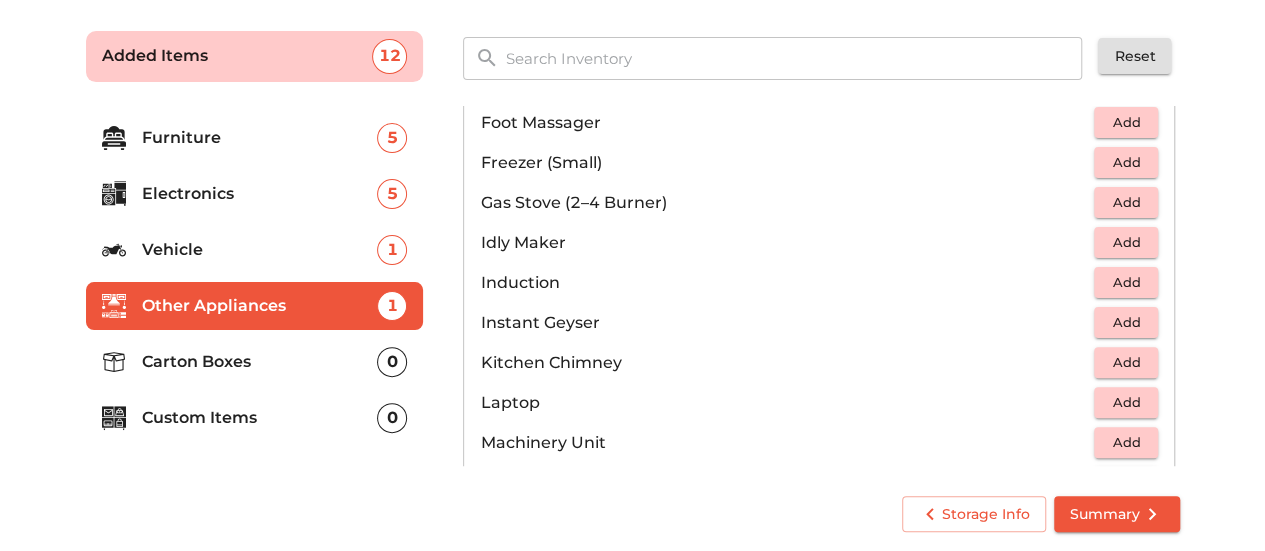 scroll, scrollTop: 799, scrollLeft: 0, axis: vertical 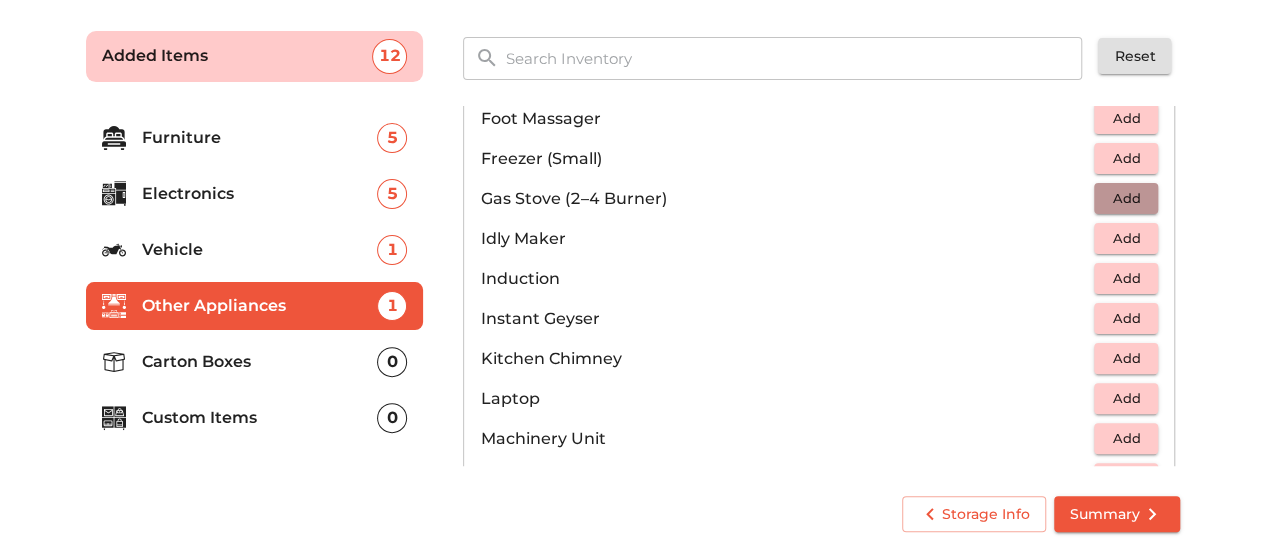 click on "Add" at bounding box center (1126, 198) 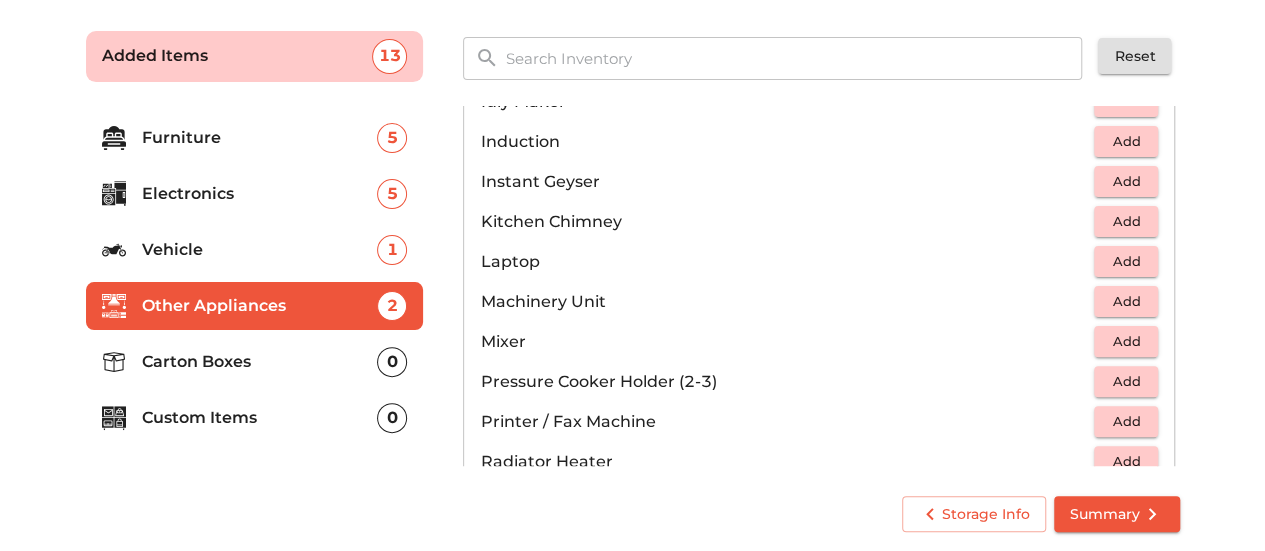 scroll, scrollTop: 937, scrollLeft: 0, axis: vertical 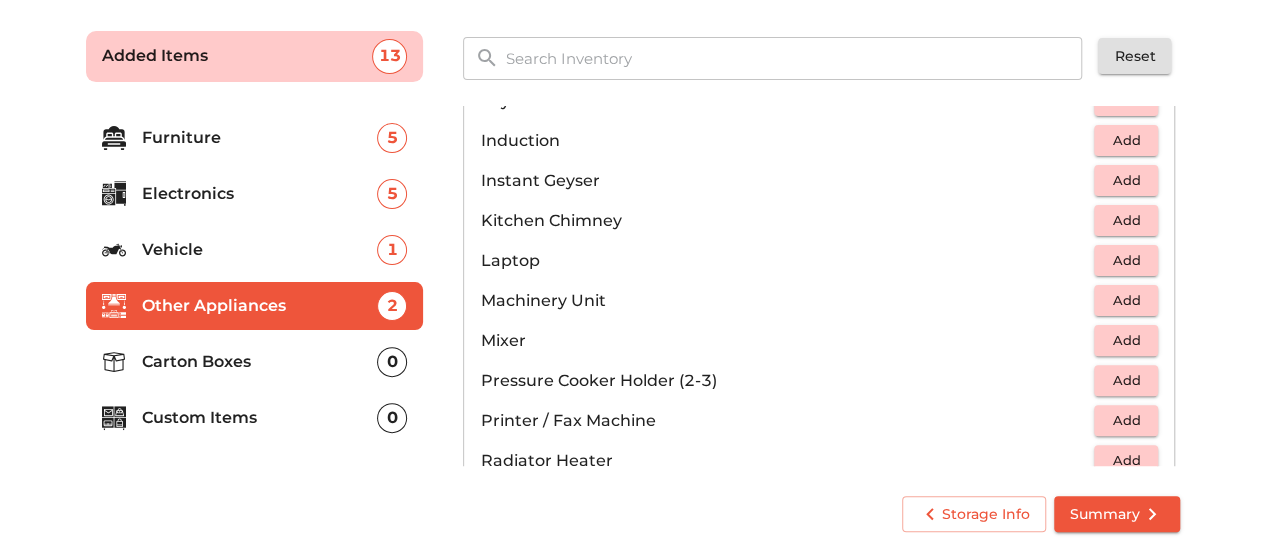 click on "Add" at bounding box center [1126, 340] 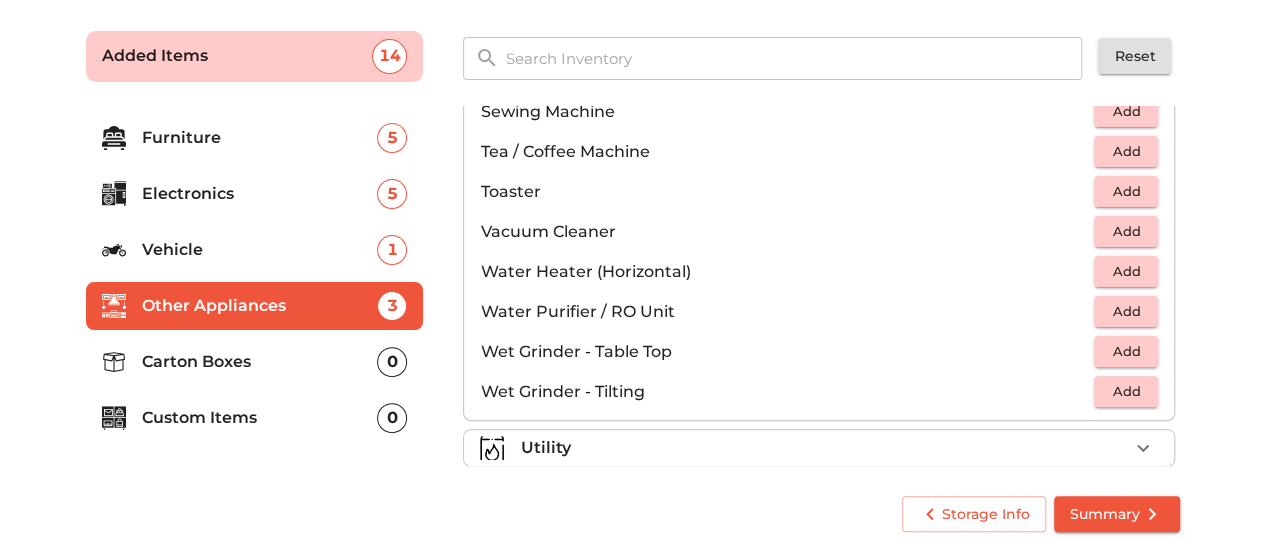 scroll, scrollTop: 1384, scrollLeft: 0, axis: vertical 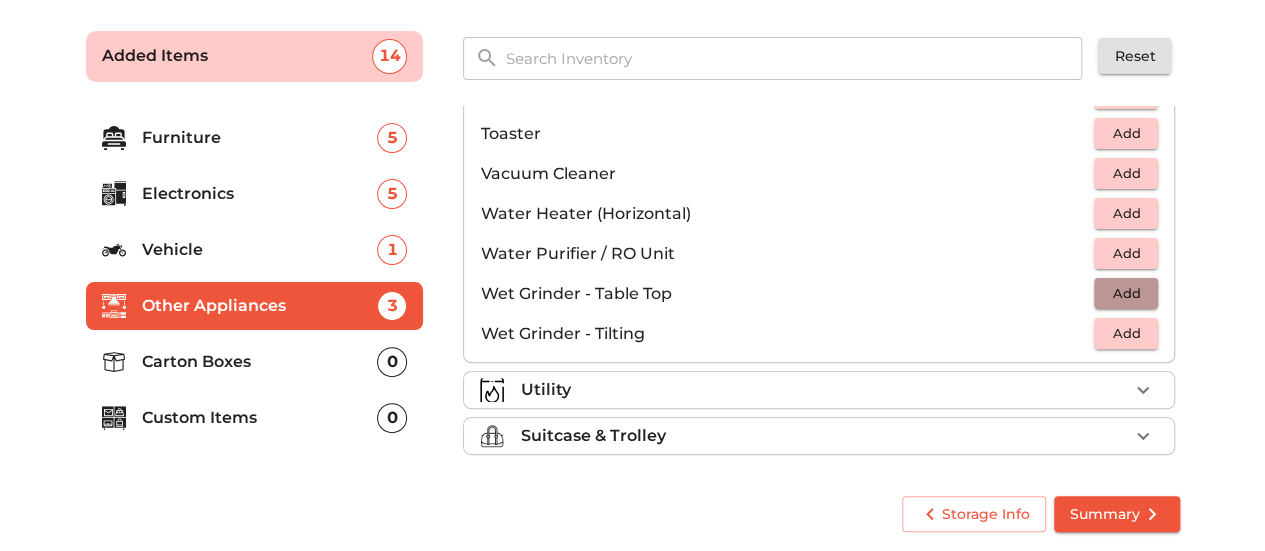 click on "Add" at bounding box center (1126, 293) 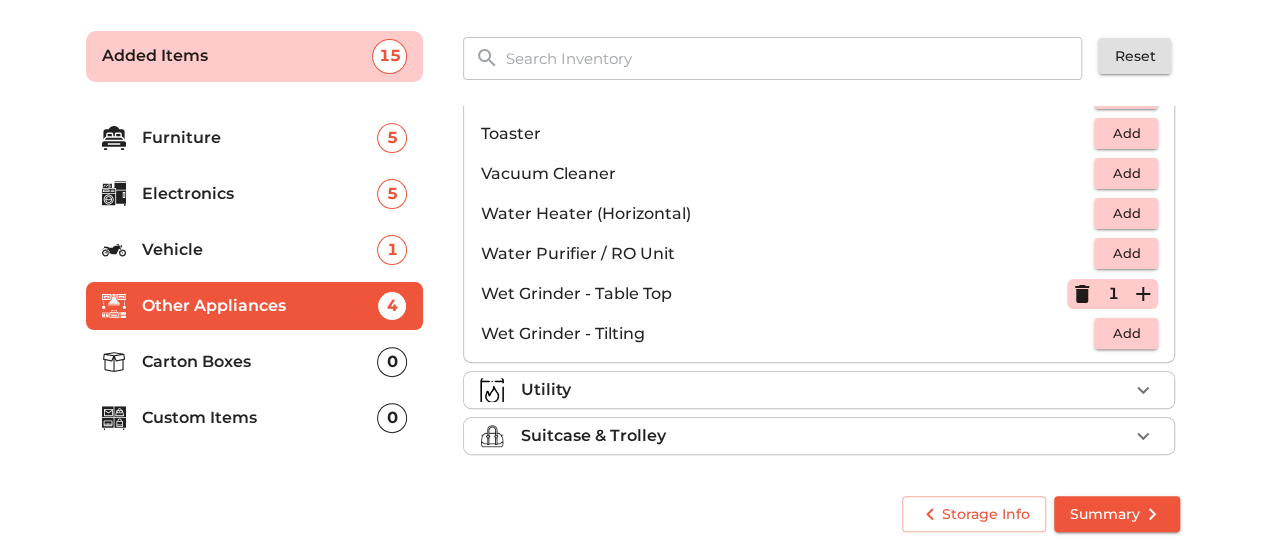 click on "Utility" at bounding box center (819, 390) 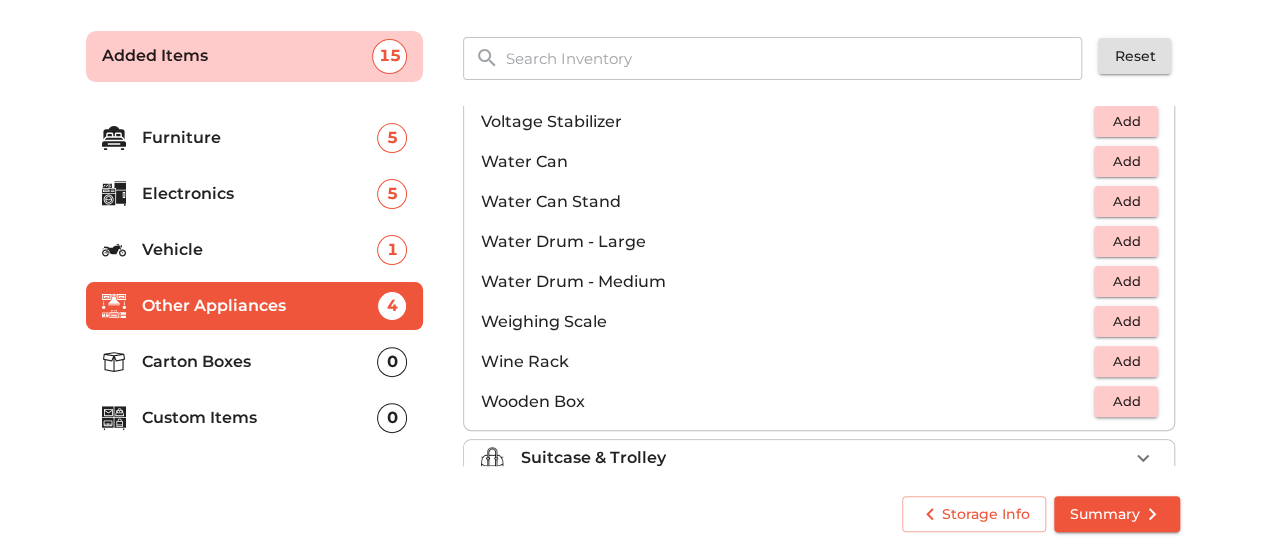 scroll, scrollTop: 1504, scrollLeft: 0, axis: vertical 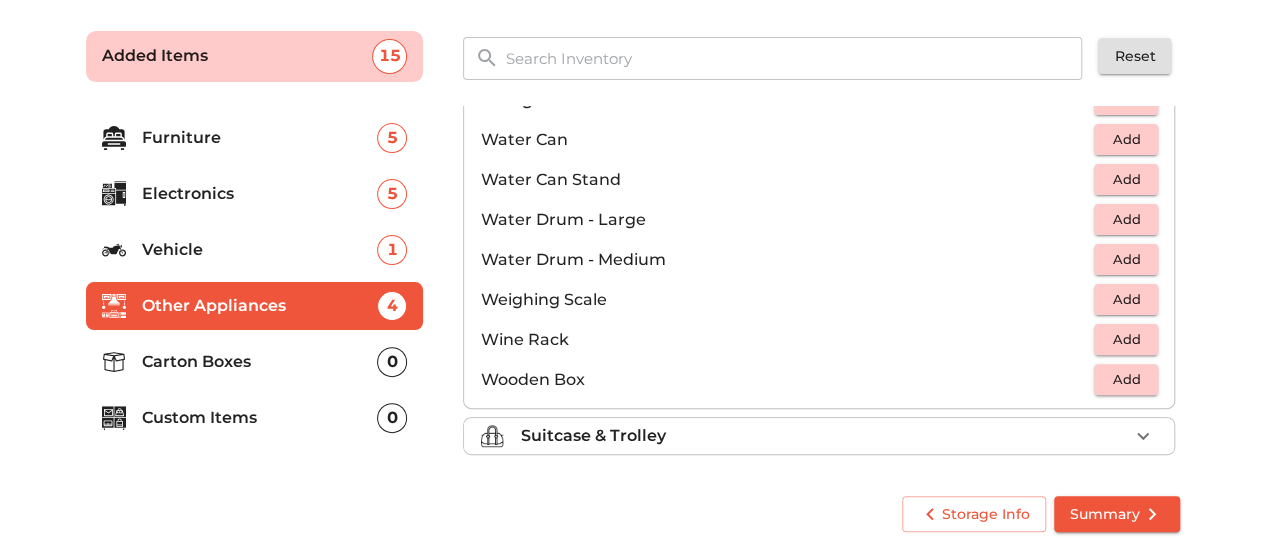 click on "Suitcase & Trolley" at bounding box center (824, 436) 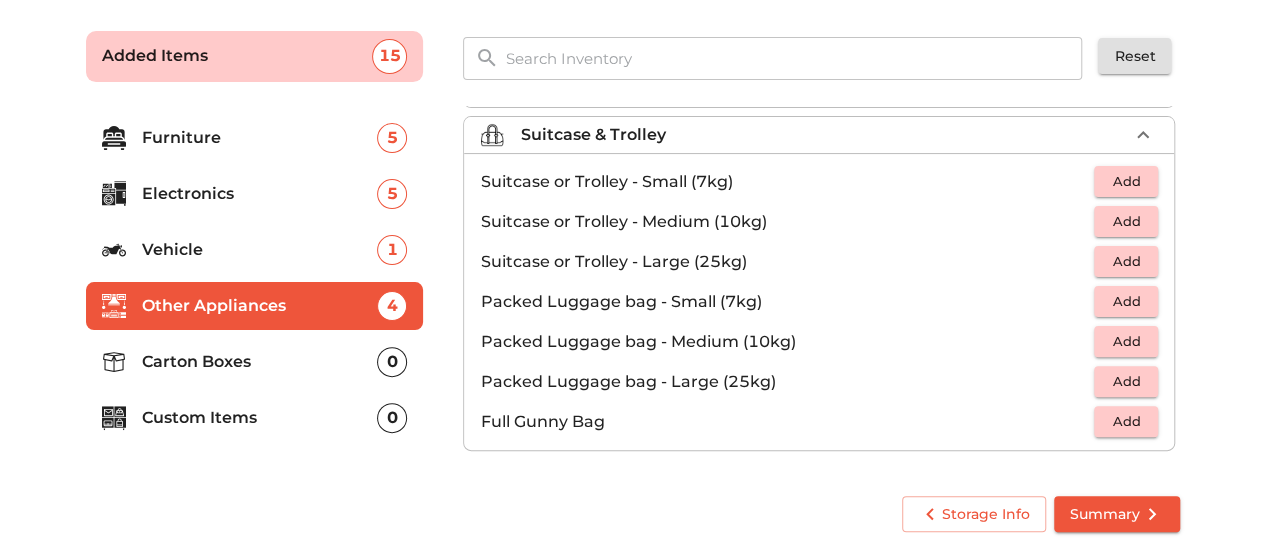 scroll, scrollTop: 224, scrollLeft: 0, axis: vertical 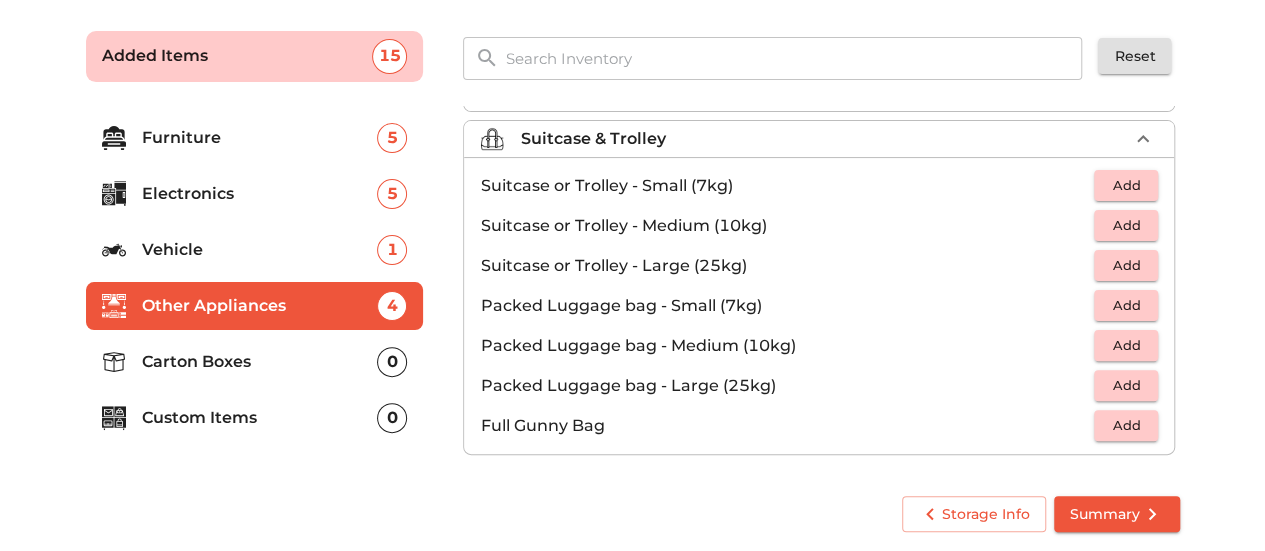 click on "Carton Boxes 0" at bounding box center (255, 362) 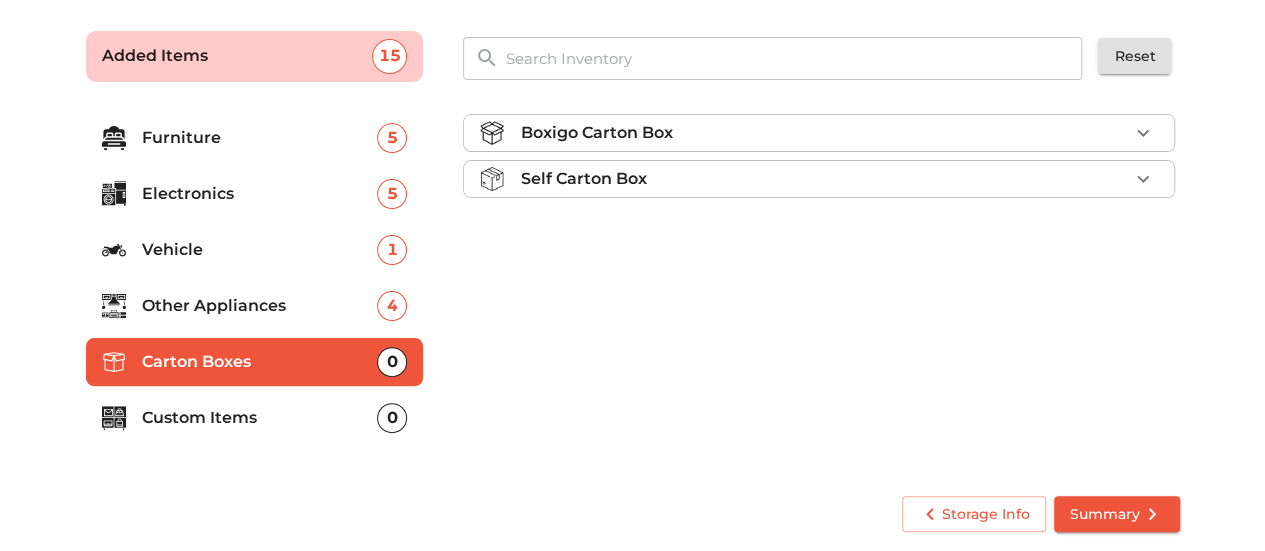 scroll, scrollTop: 0, scrollLeft: 0, axis: both 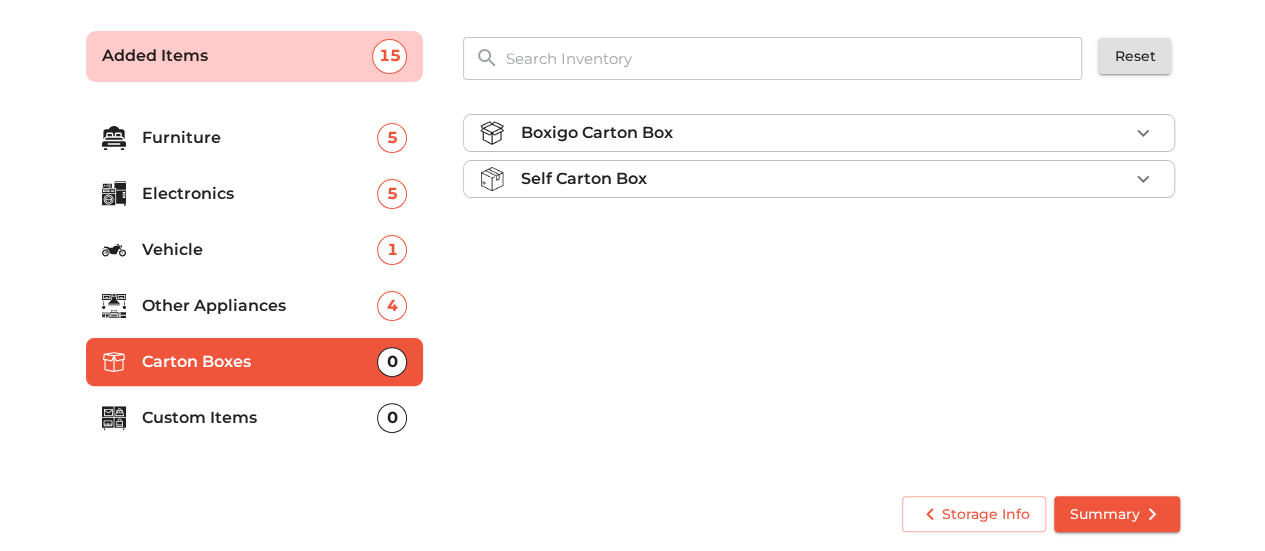 click on "Boxigo Carton Box" at bounding box center (596, 133) 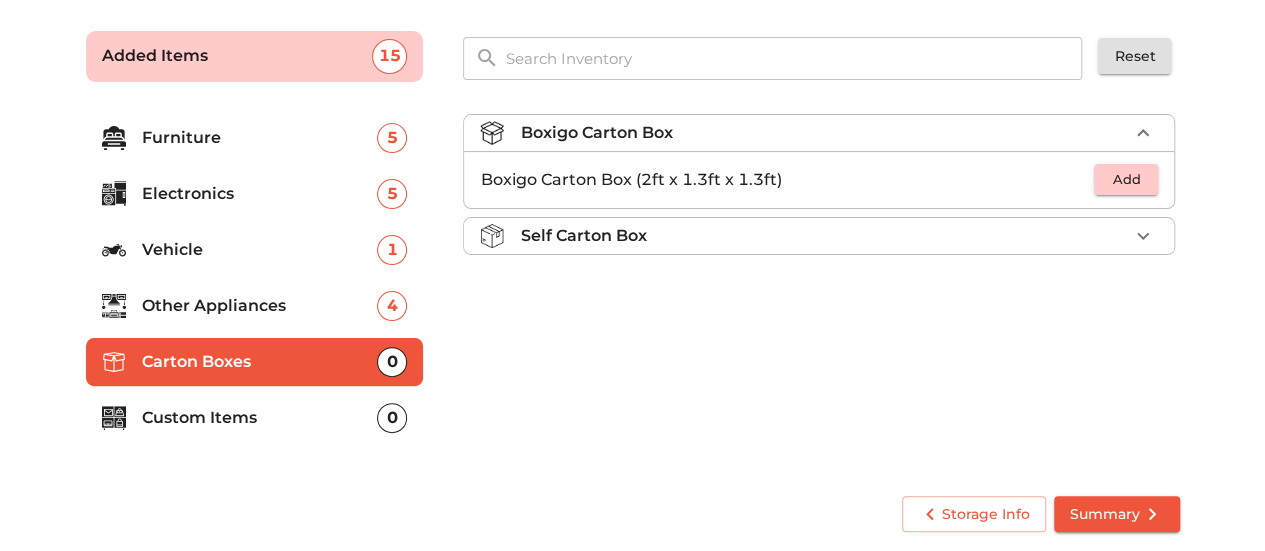click on "Boxigo Carton Box" at bounding box center [596, 133] 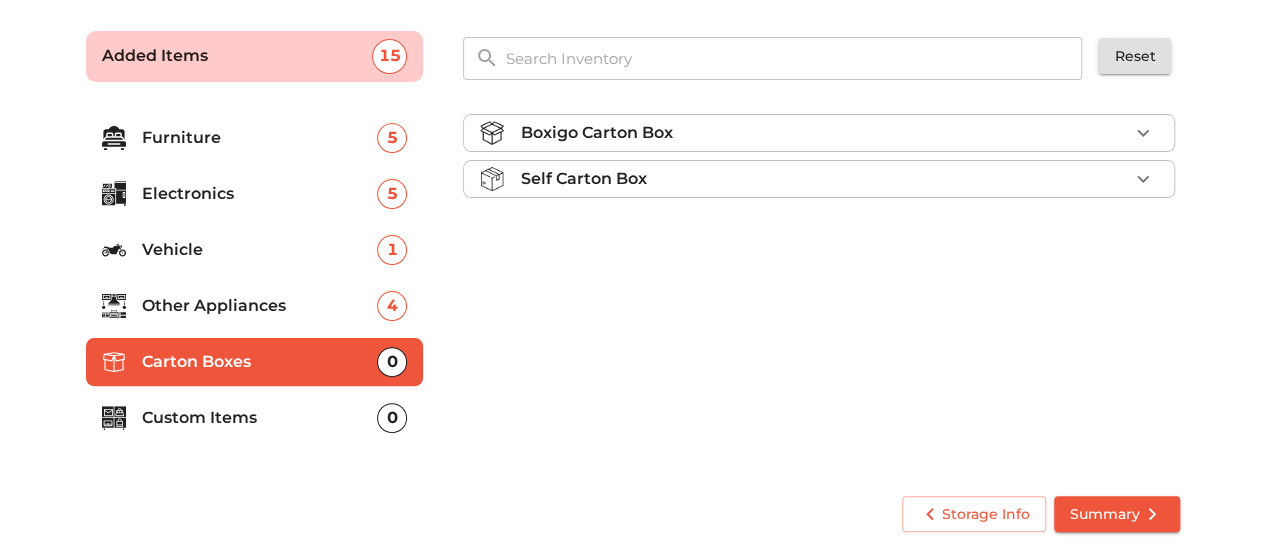 click on "Self Carton Box" at bounding box center [583, 179] 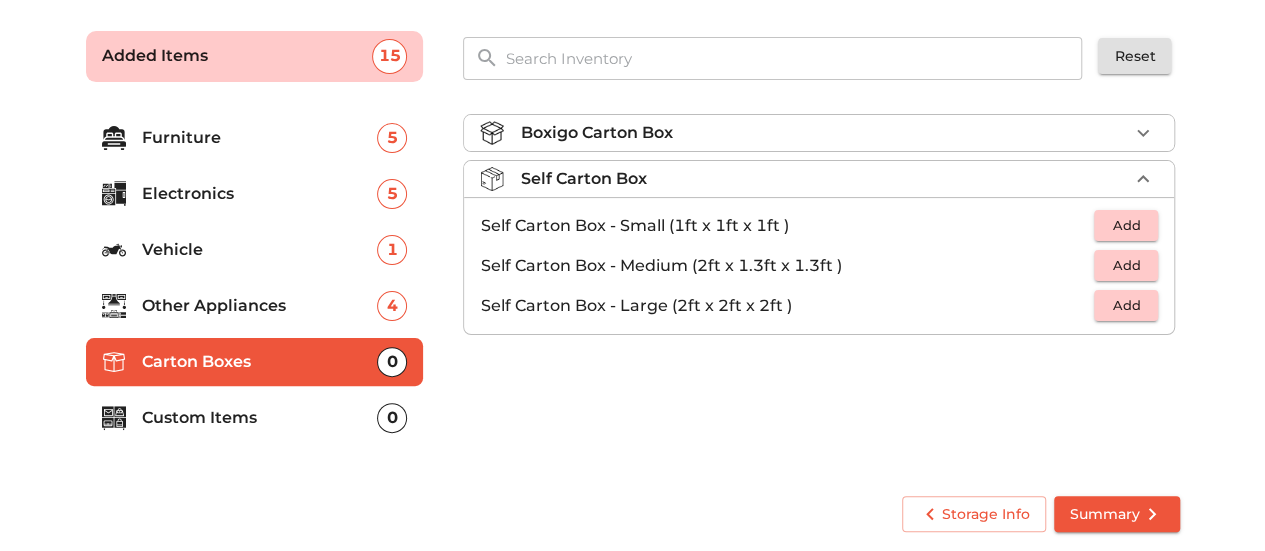 click on "Boxigo Carton Box" at bounding box center [824, 133] 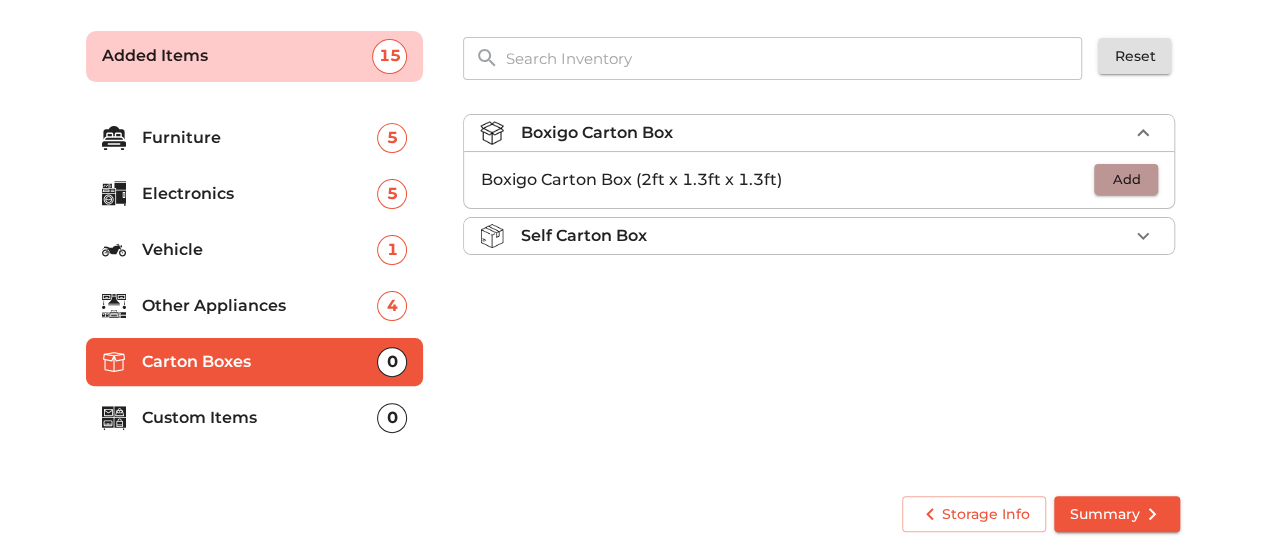 click on "Add" at bounding box center [1126, 179] 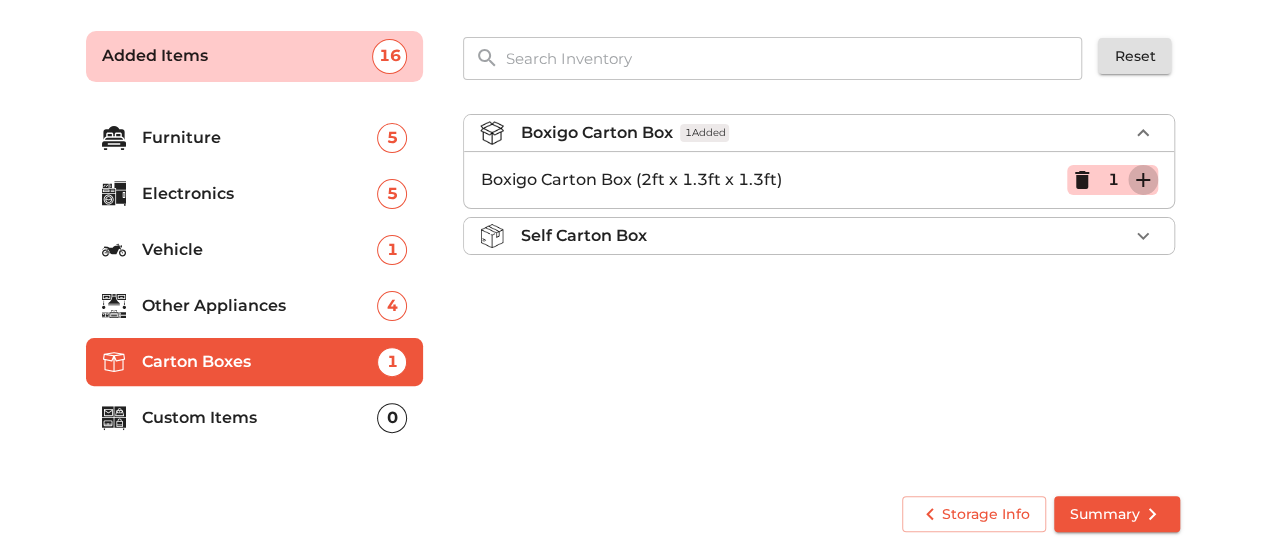 click 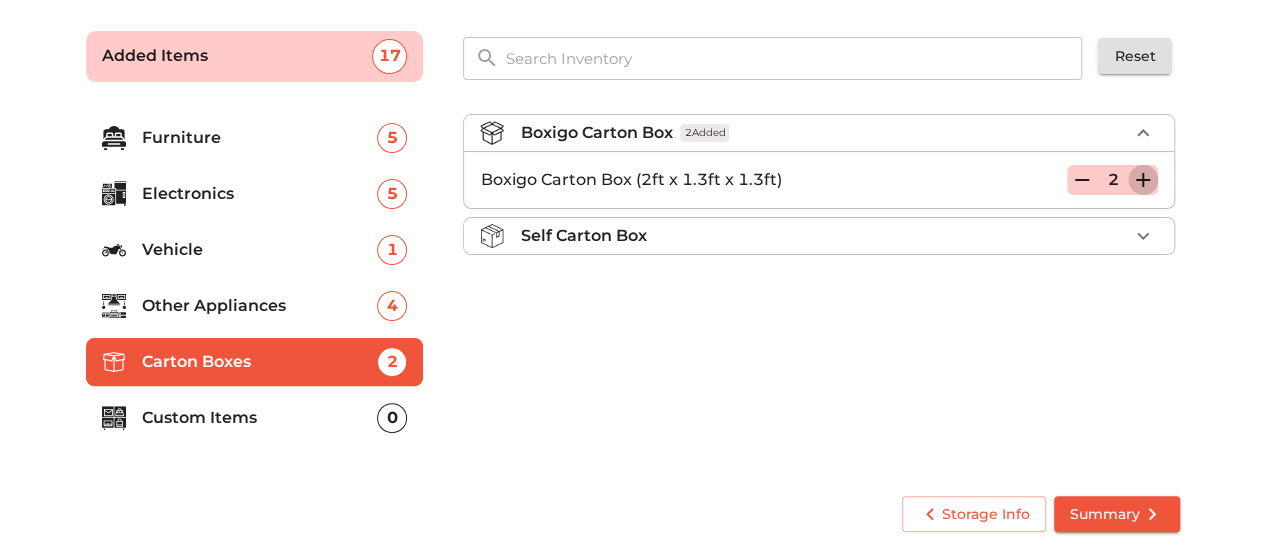click 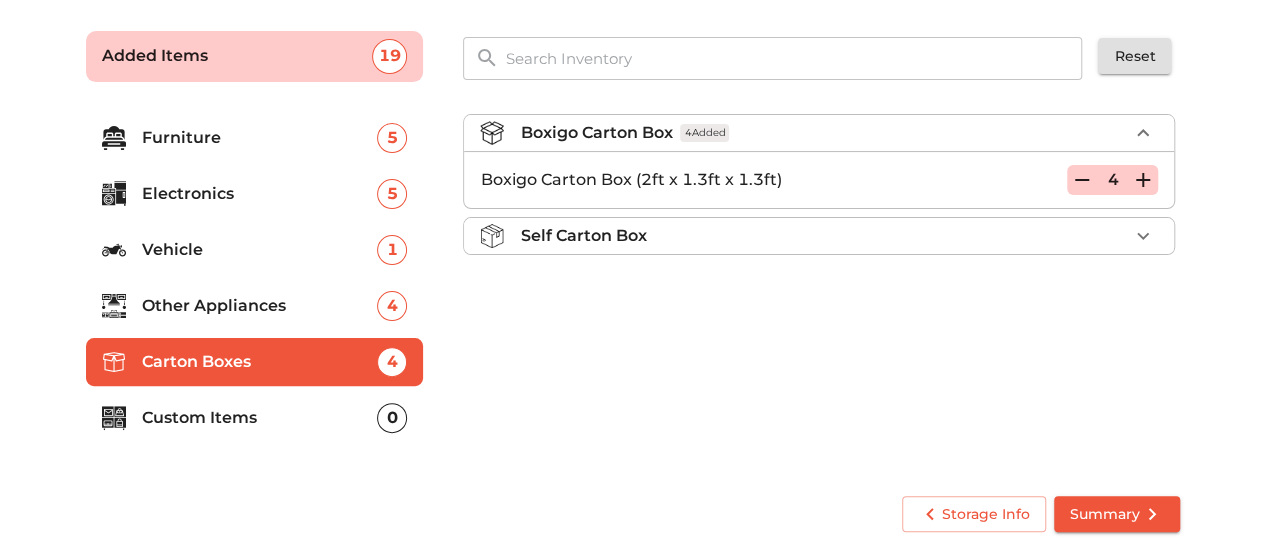 click 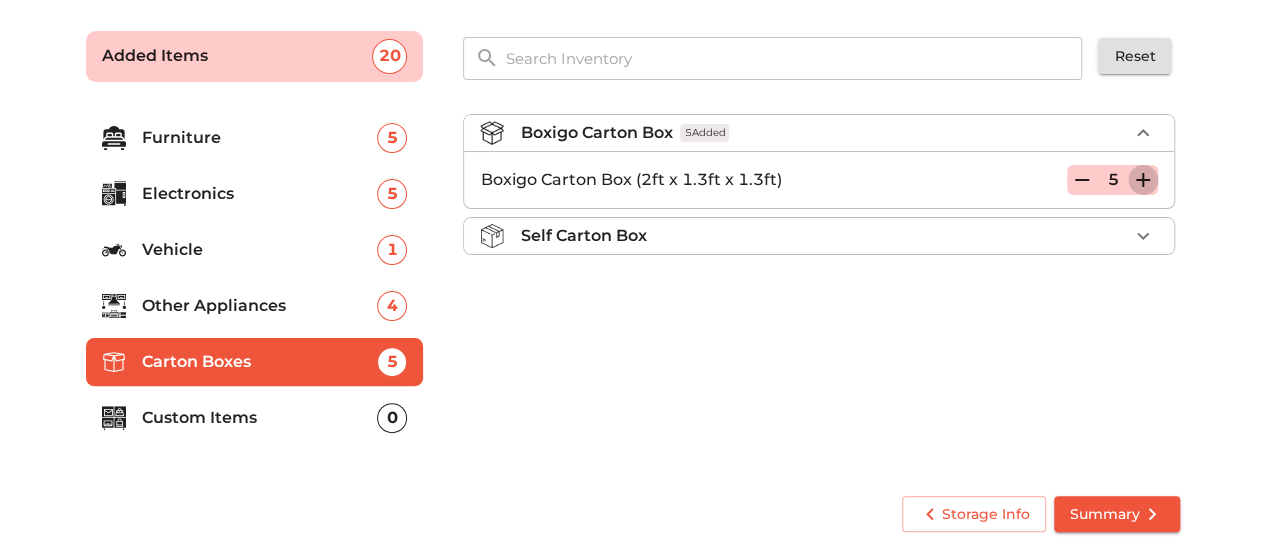 click 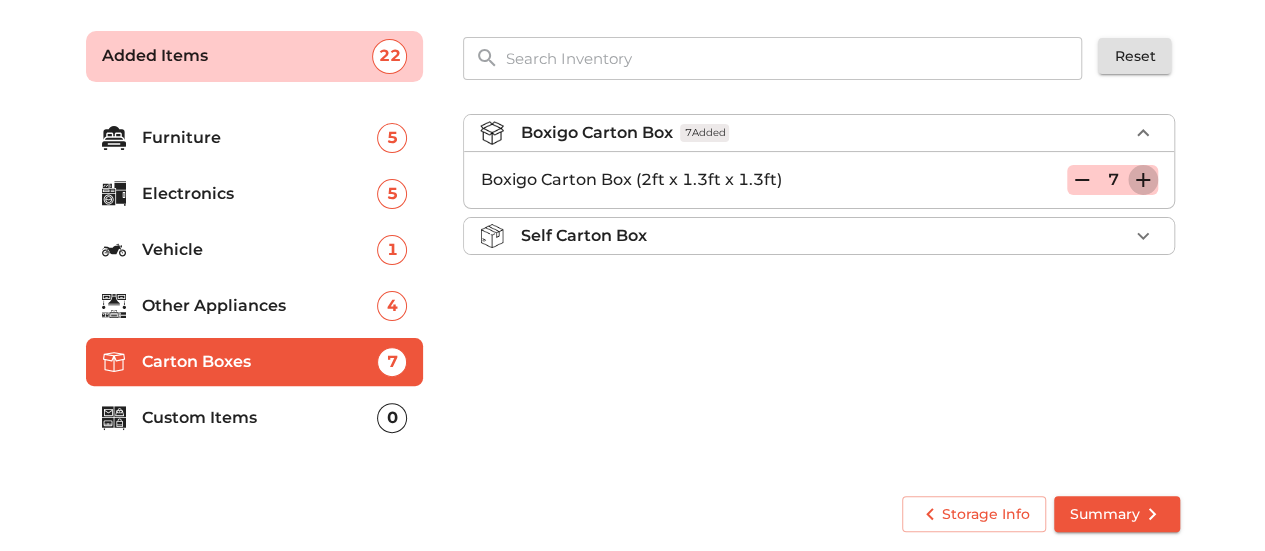 click 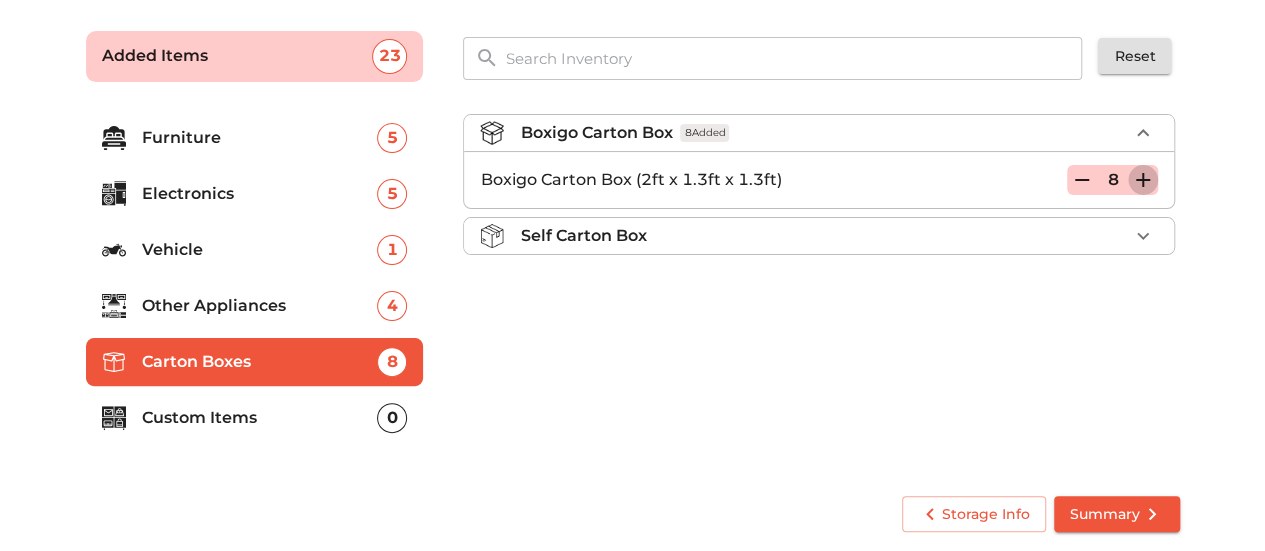 click 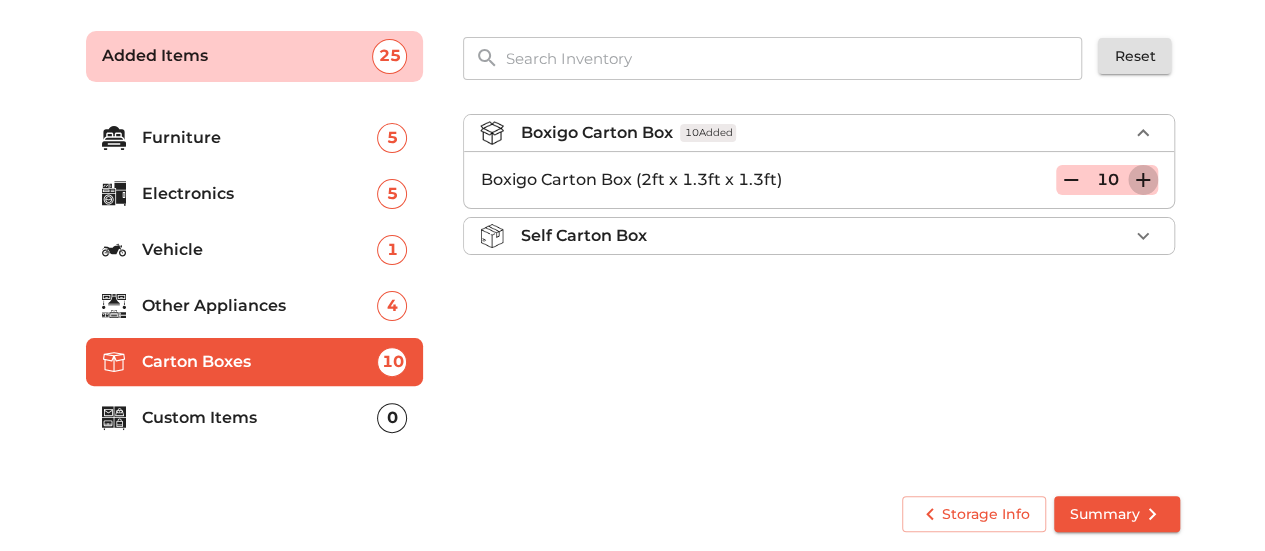 click 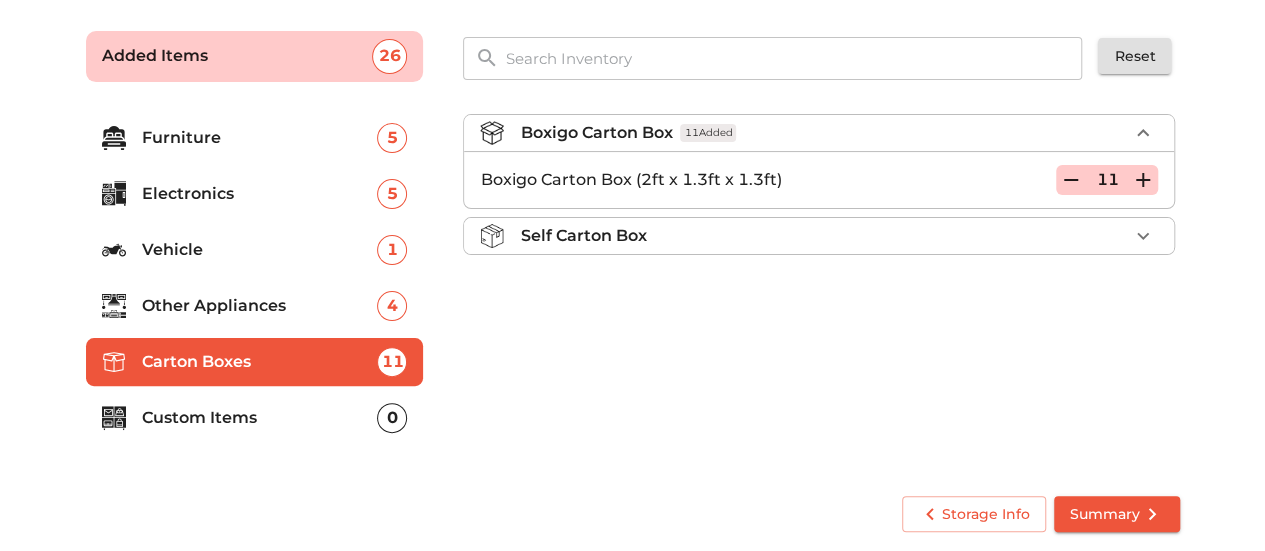 click 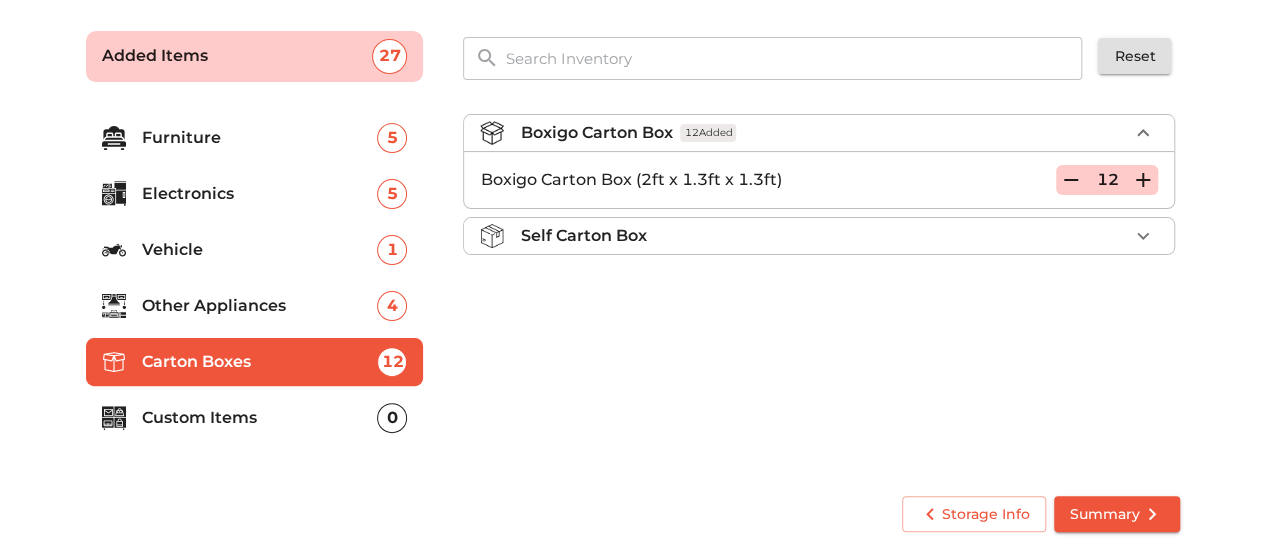 click 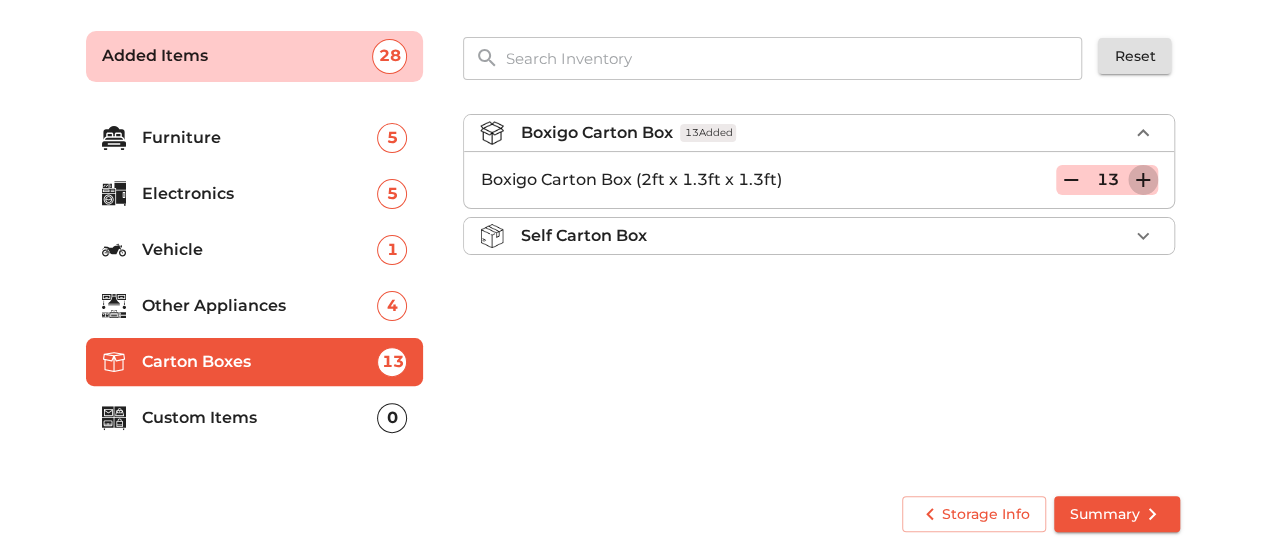click 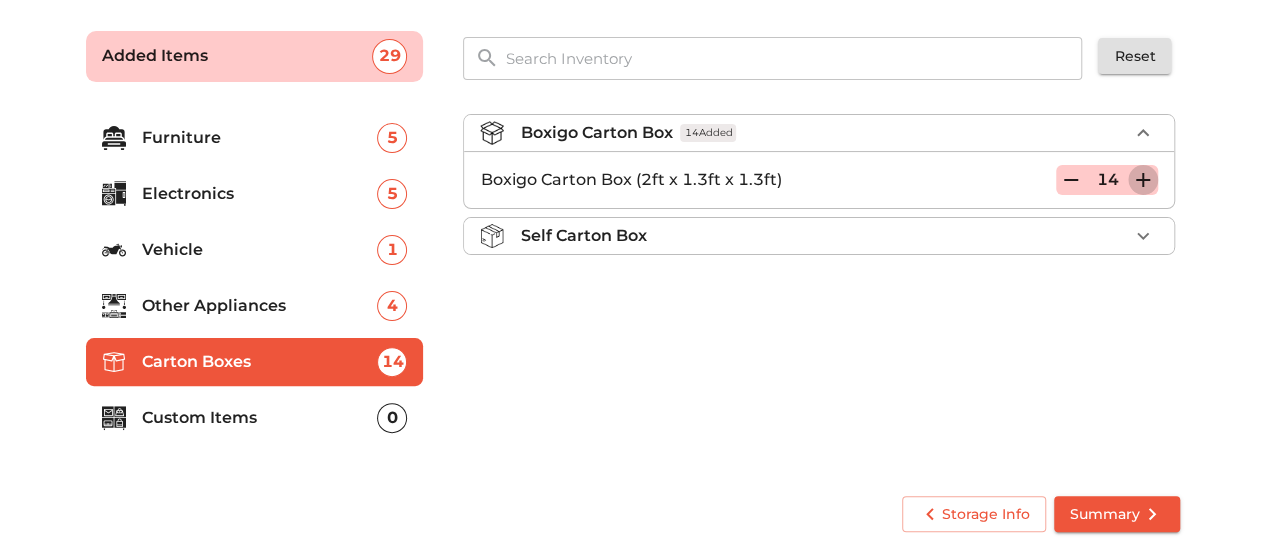 click 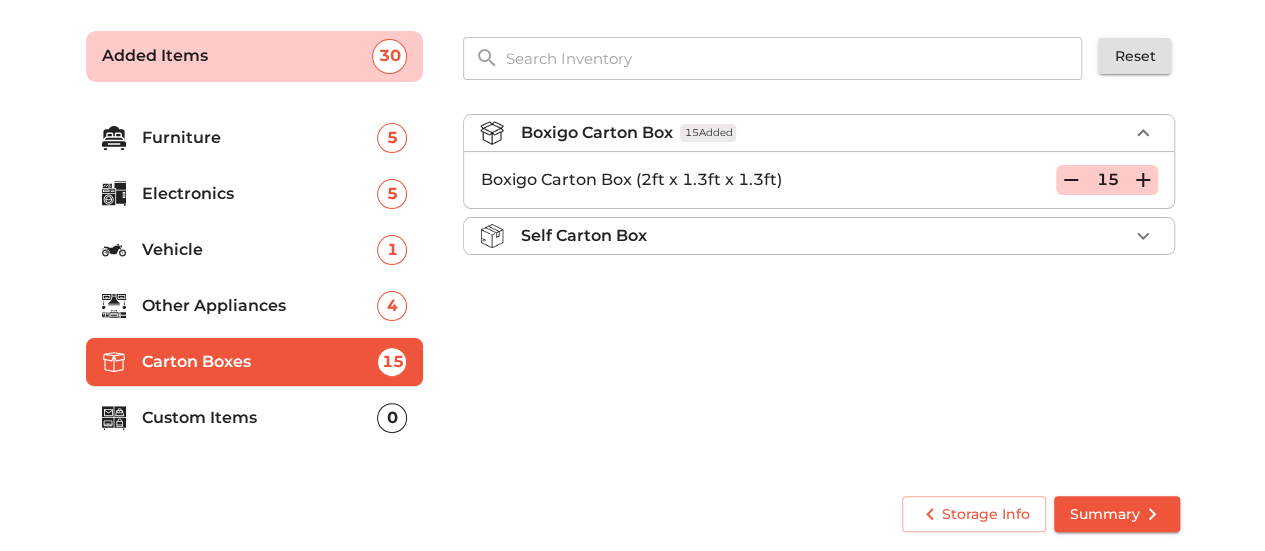 click on "Custom Items 0" at bounding box center [255, 418] 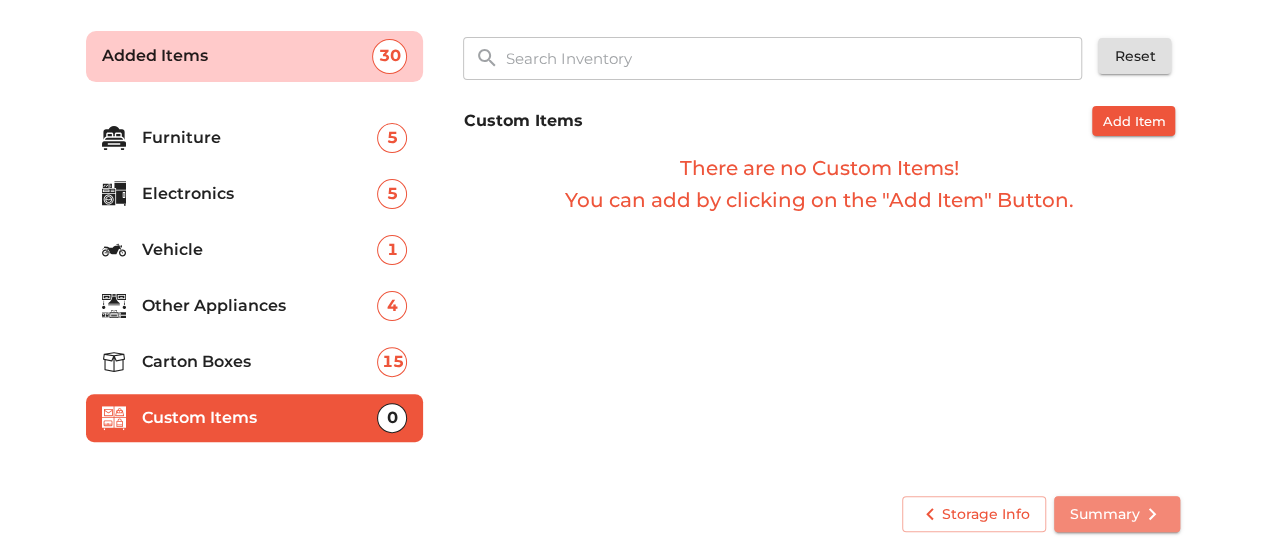 click on "Summary" at bounding box center (1117, 514) 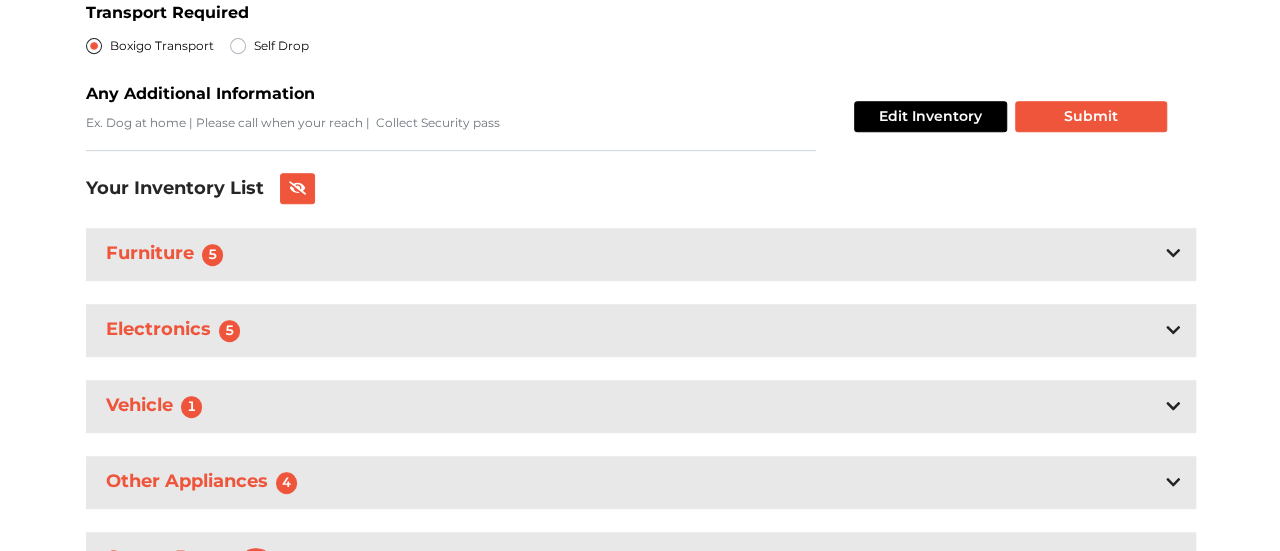 scroll, scrollTop: 528, scrollLeft: 0, axis: vertical 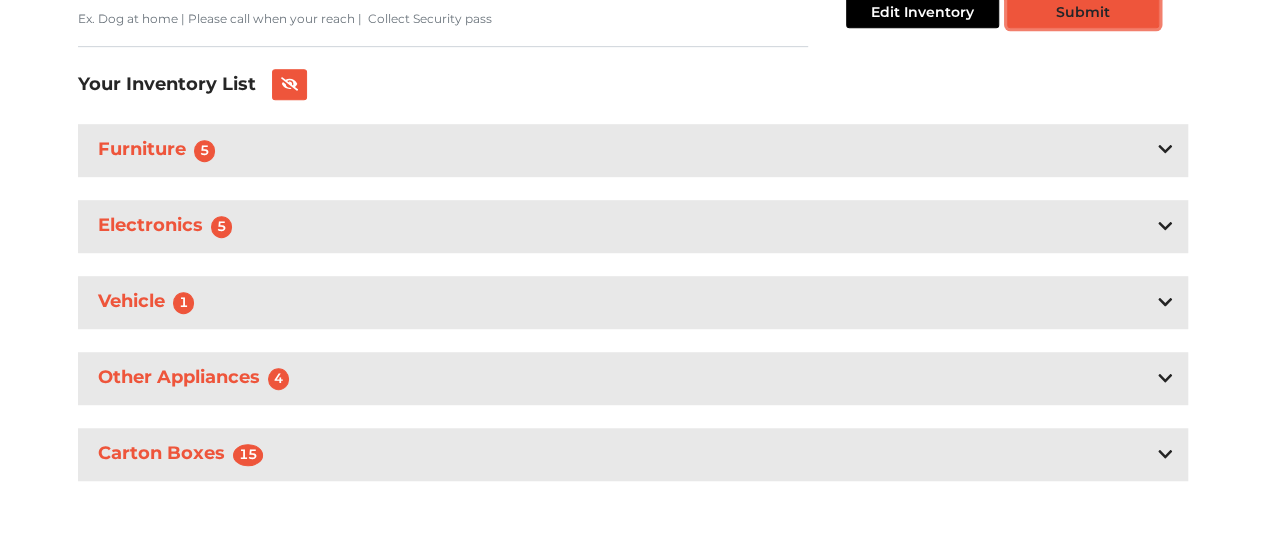 click on "Submit" at bounding box center (1083, 12) 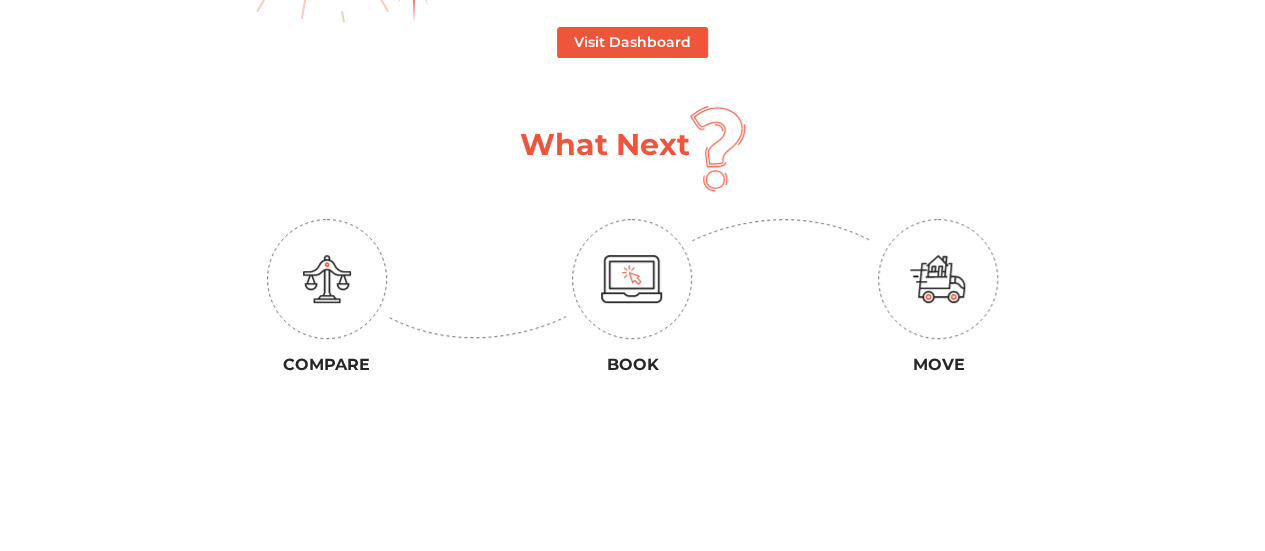 scroll, scrollTop: 356, scrollLeft: 0, axis: vertical 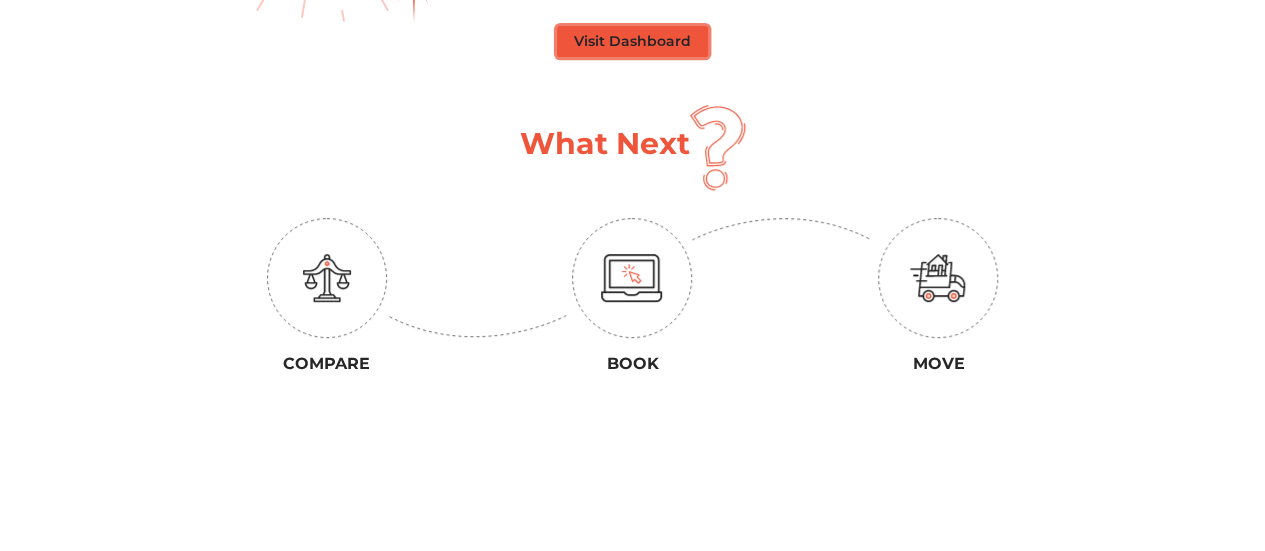 click on "Visit Dashboard" at bounding box center [632, 41] 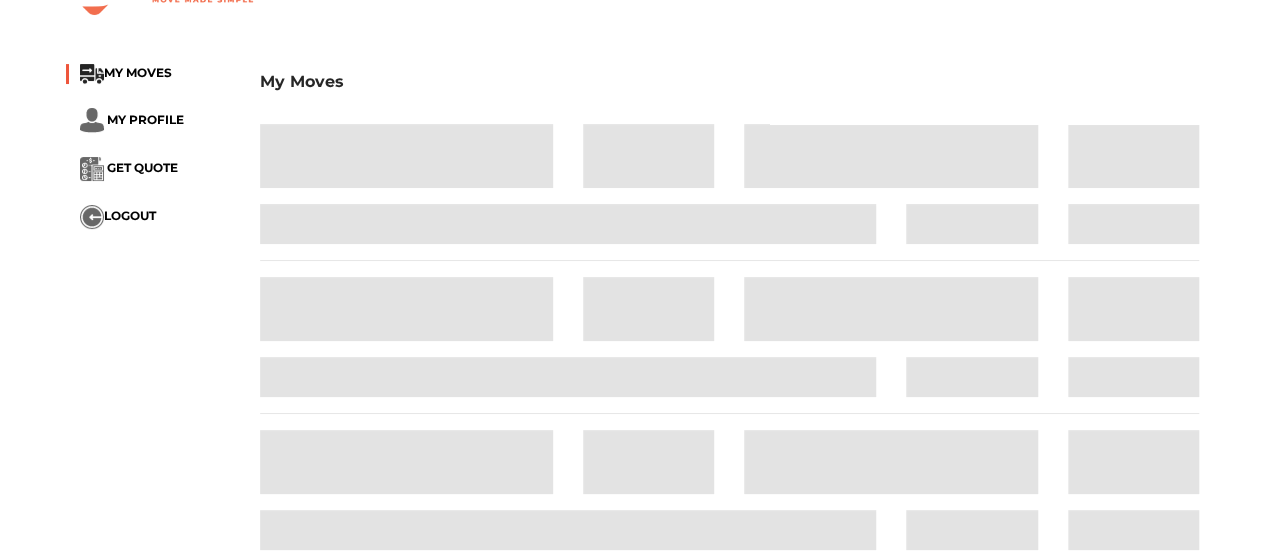 scroll, scrollTop: 0, scrollLeft: 0, axis: both 